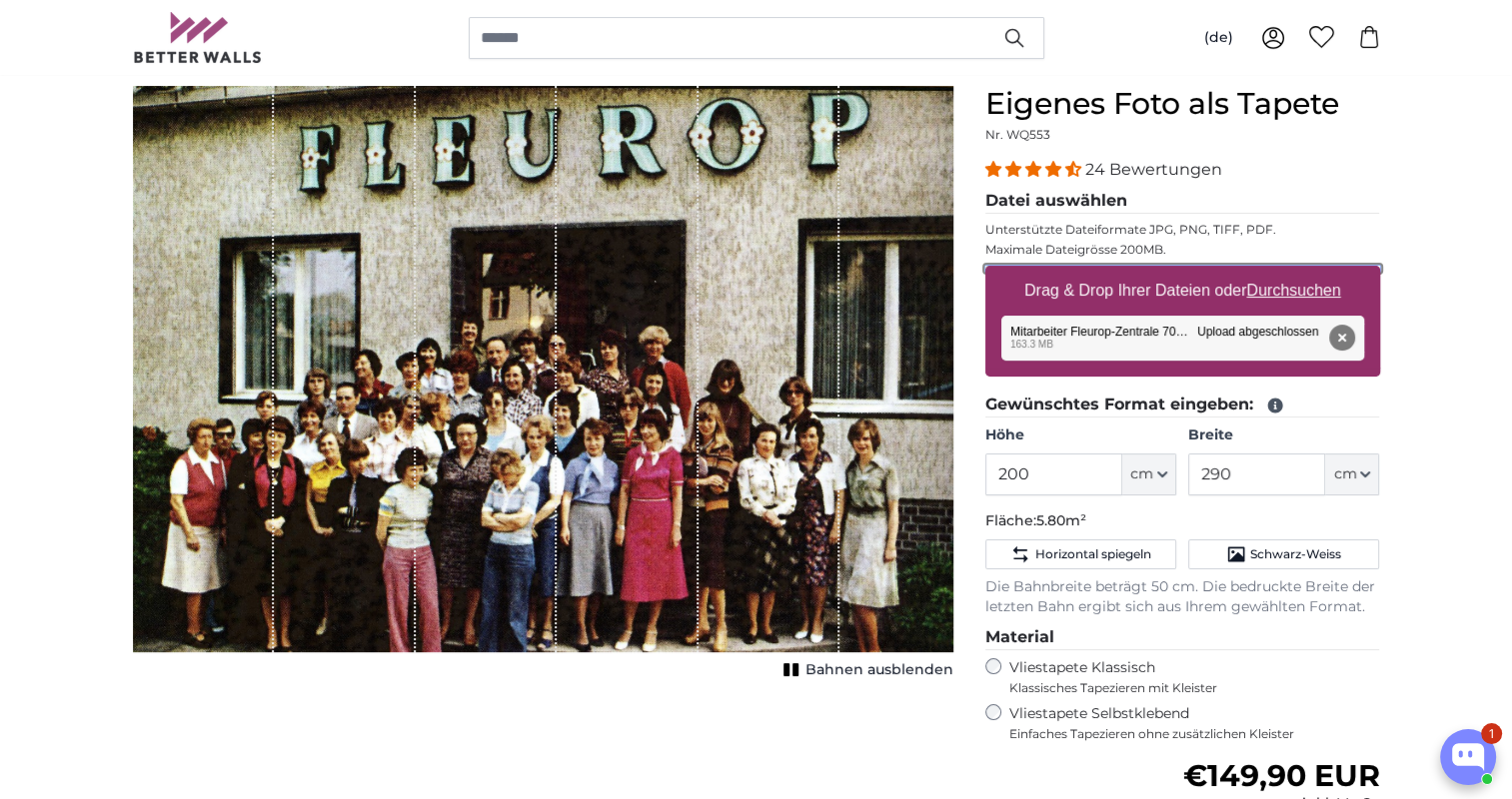 scroll, scrollTop: 0, scrollLeft: 0, axis: both 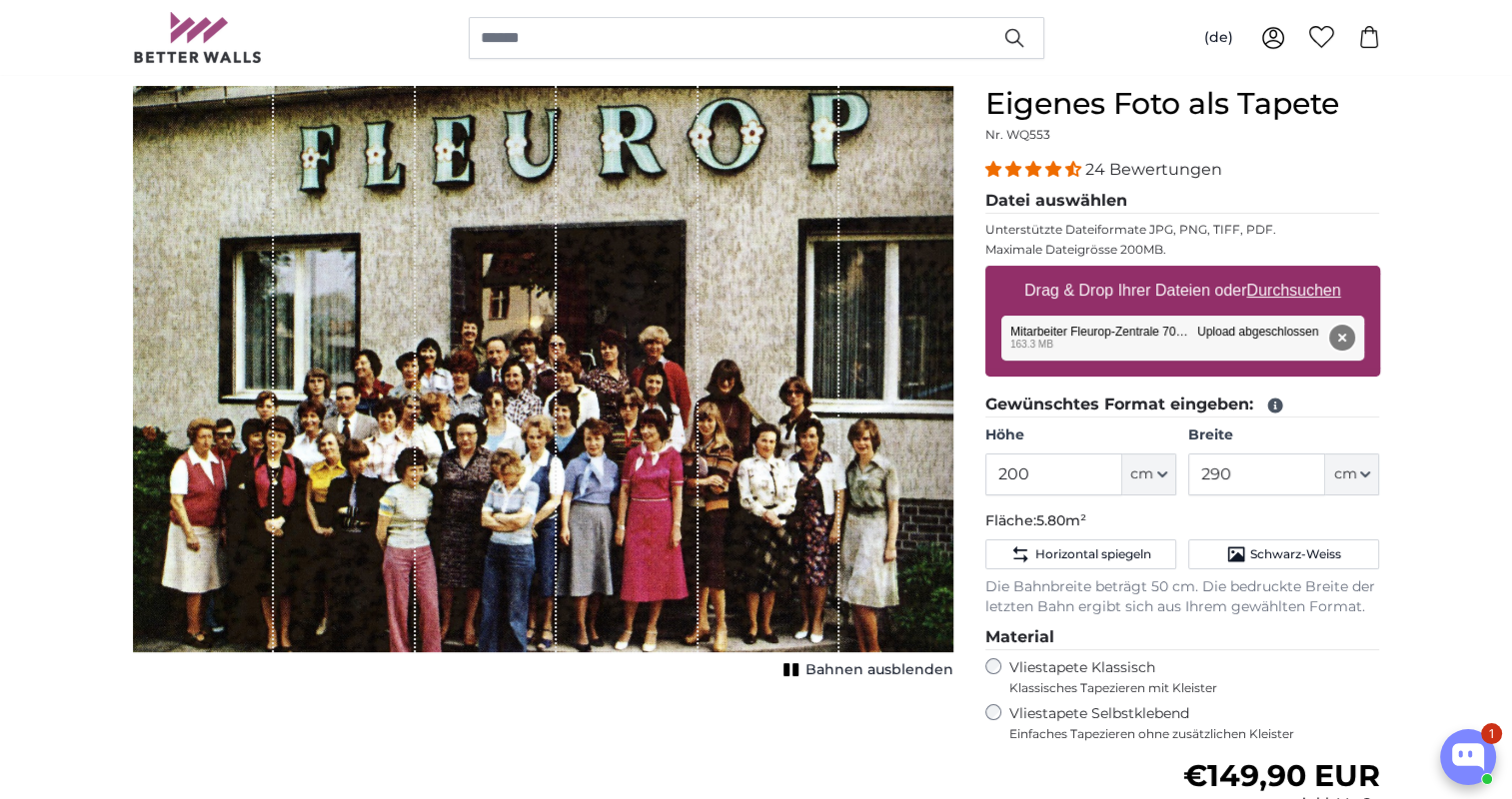 click on "Entfernen" at bounding box center [1341, 338] 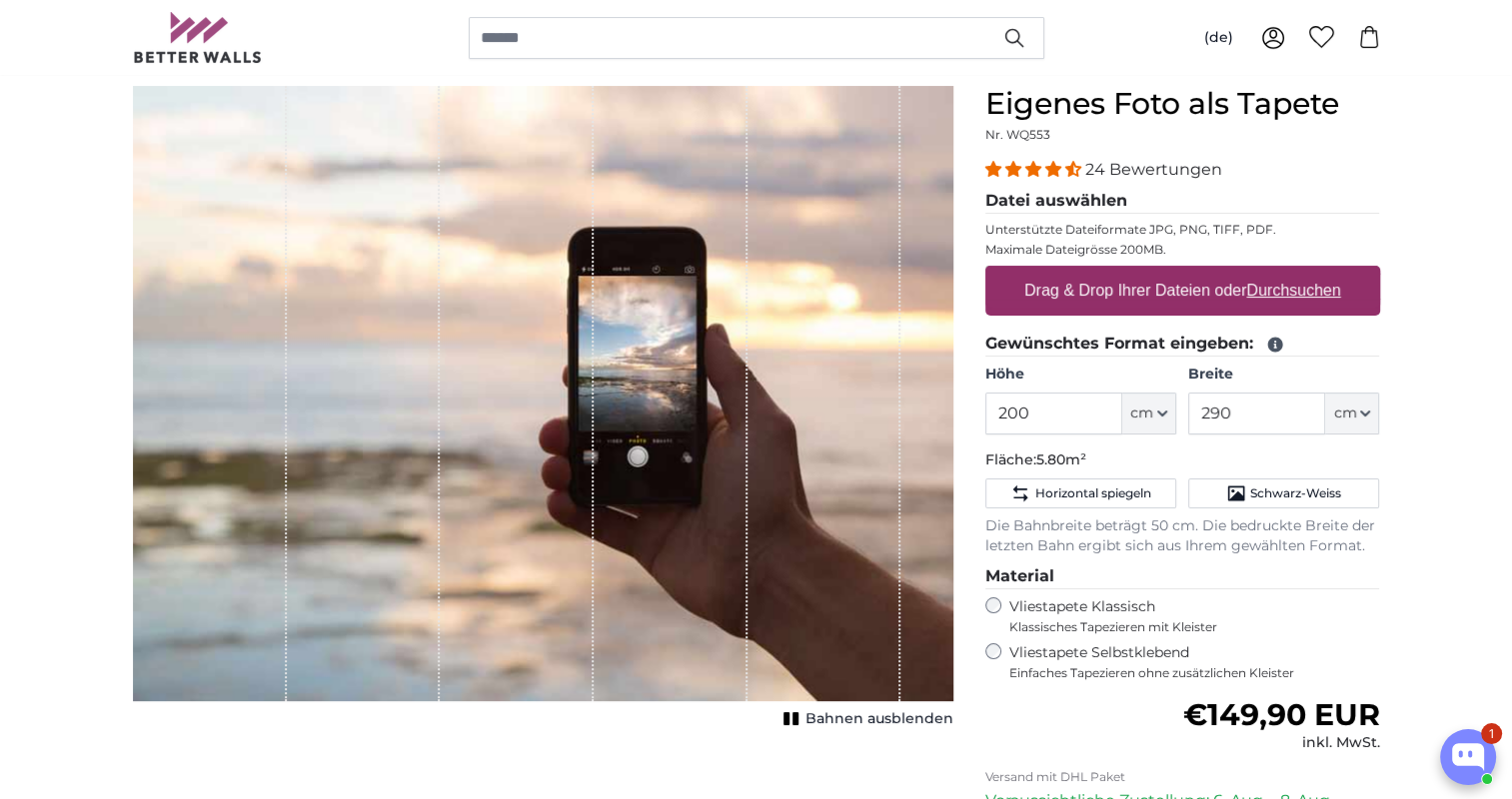 click on "Durchsuchen" at bounding box center (1293, 290) 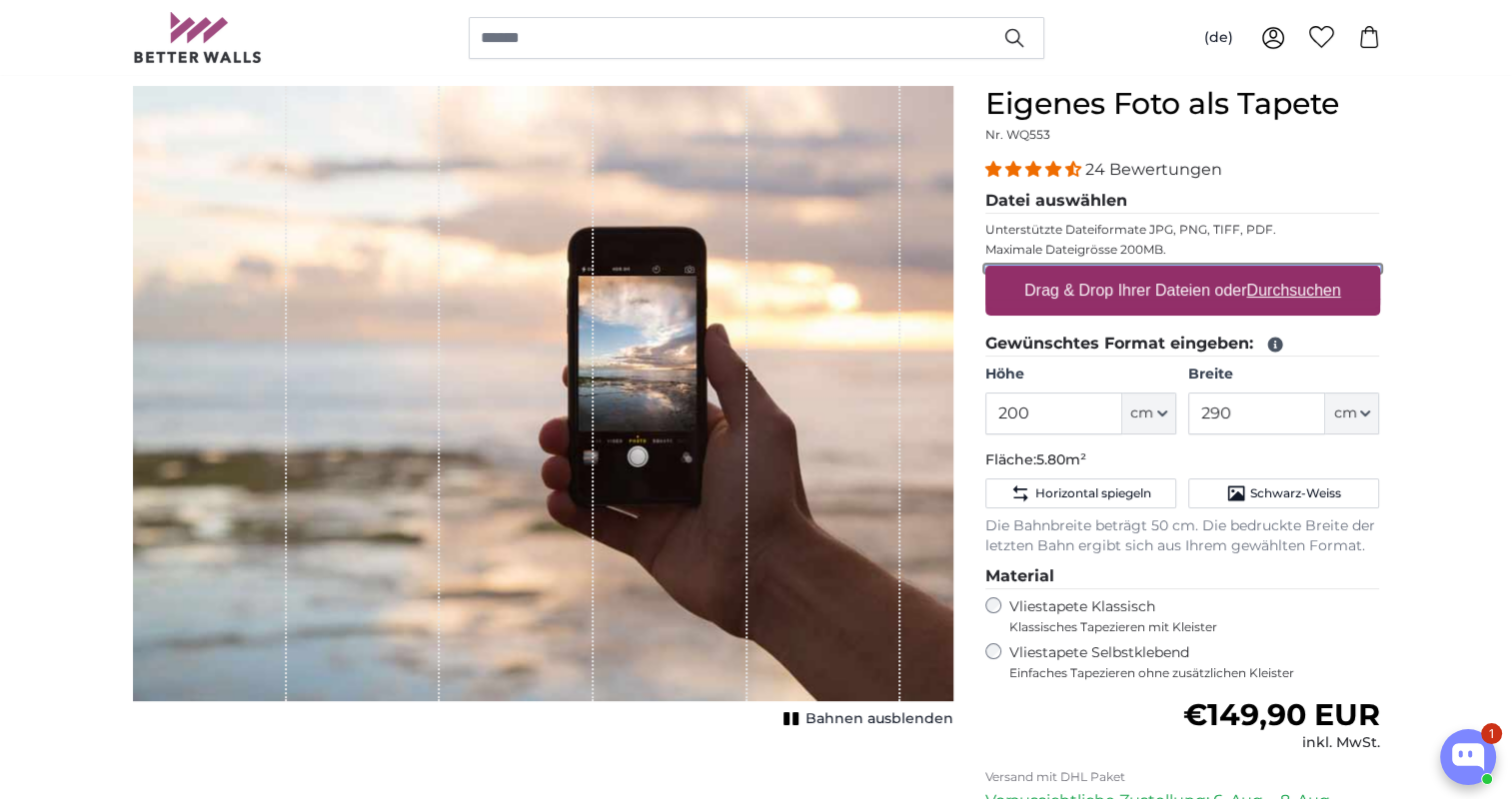 click on "Drag & Drop Ihrer Dateien oder  Durchsuchen" at bounding box center [1182, 269] 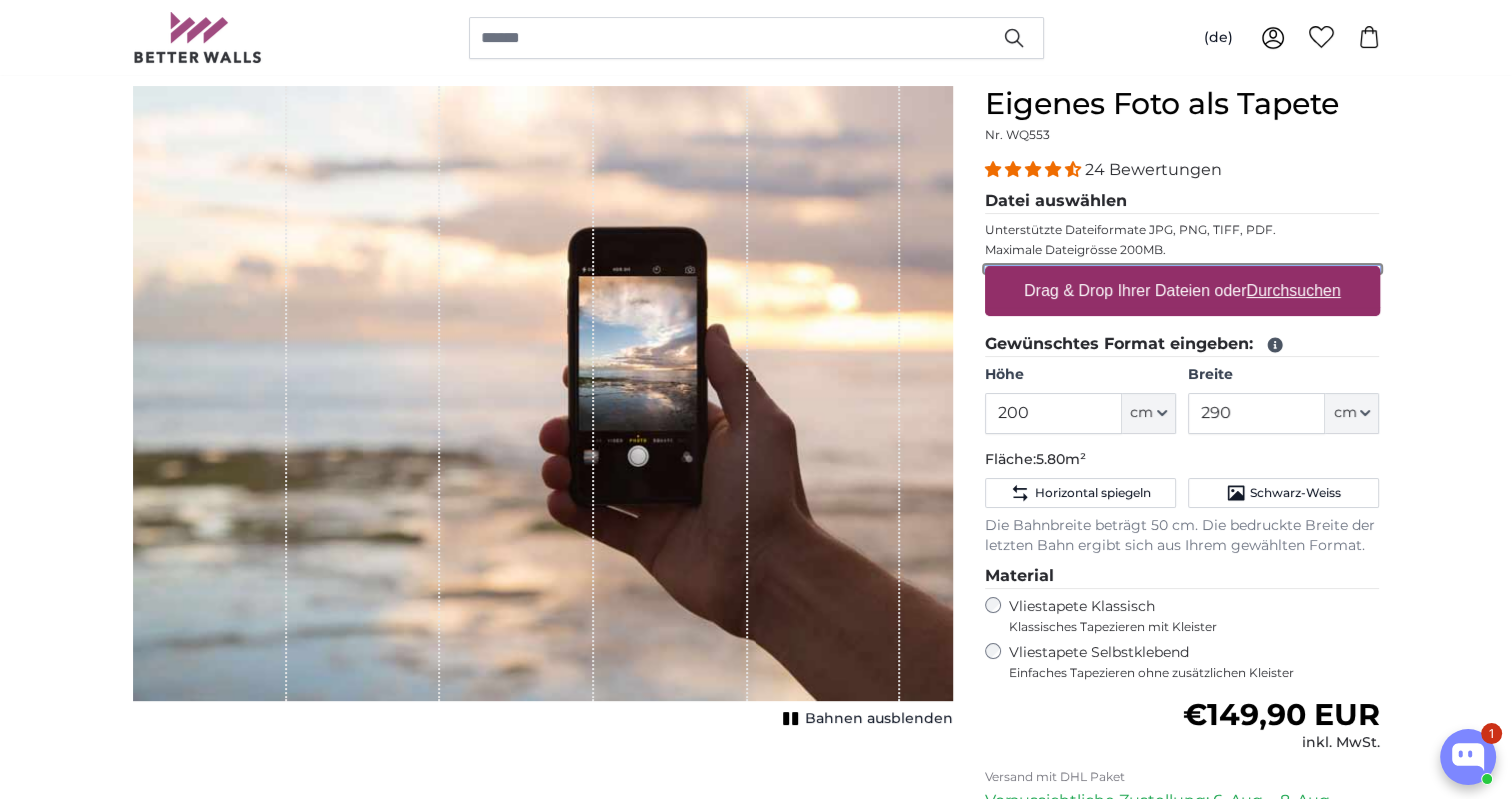 type on "**********" 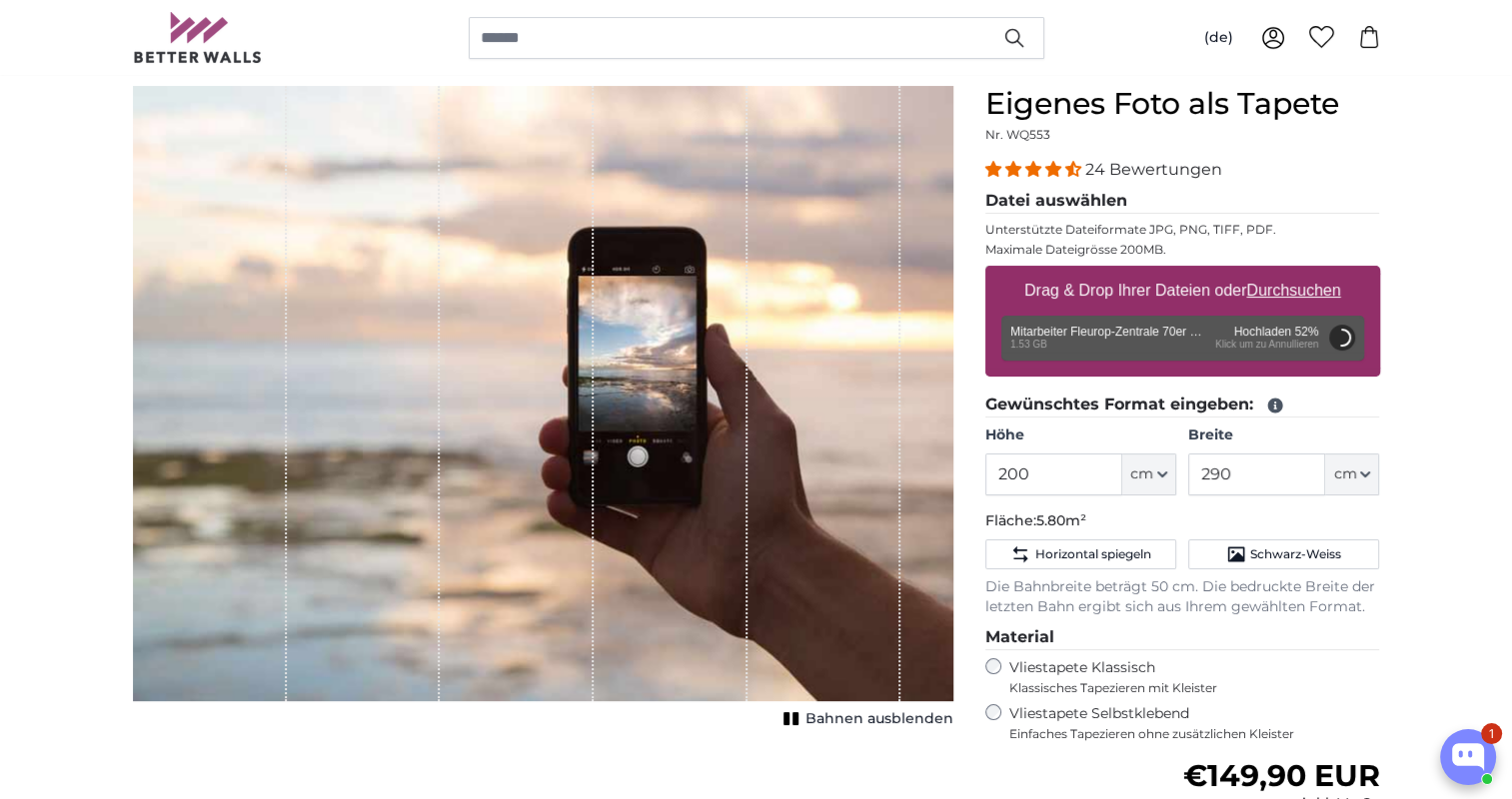 click 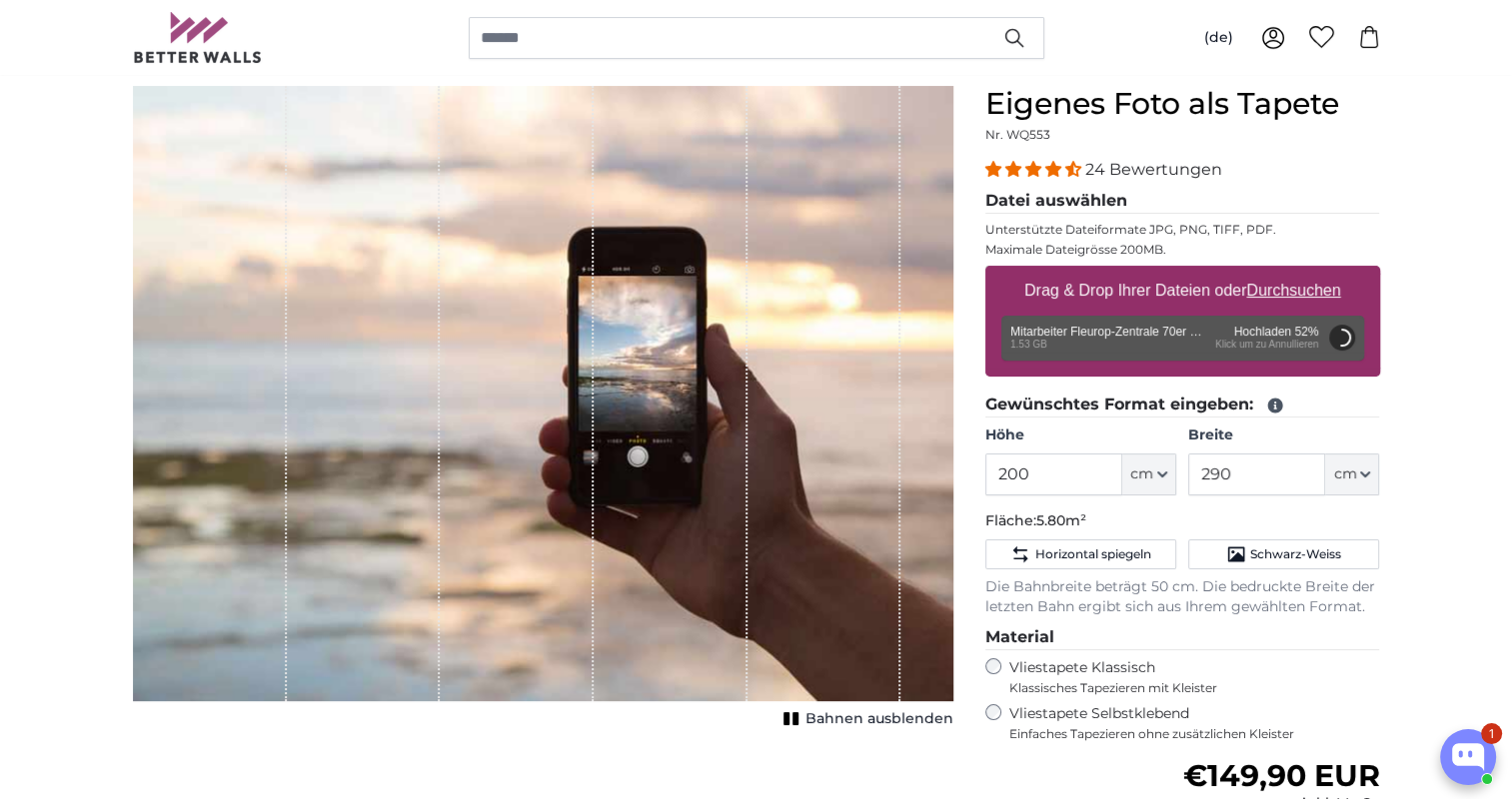 click on "Bahnen ausblenden" at bounding box center [879, 719] 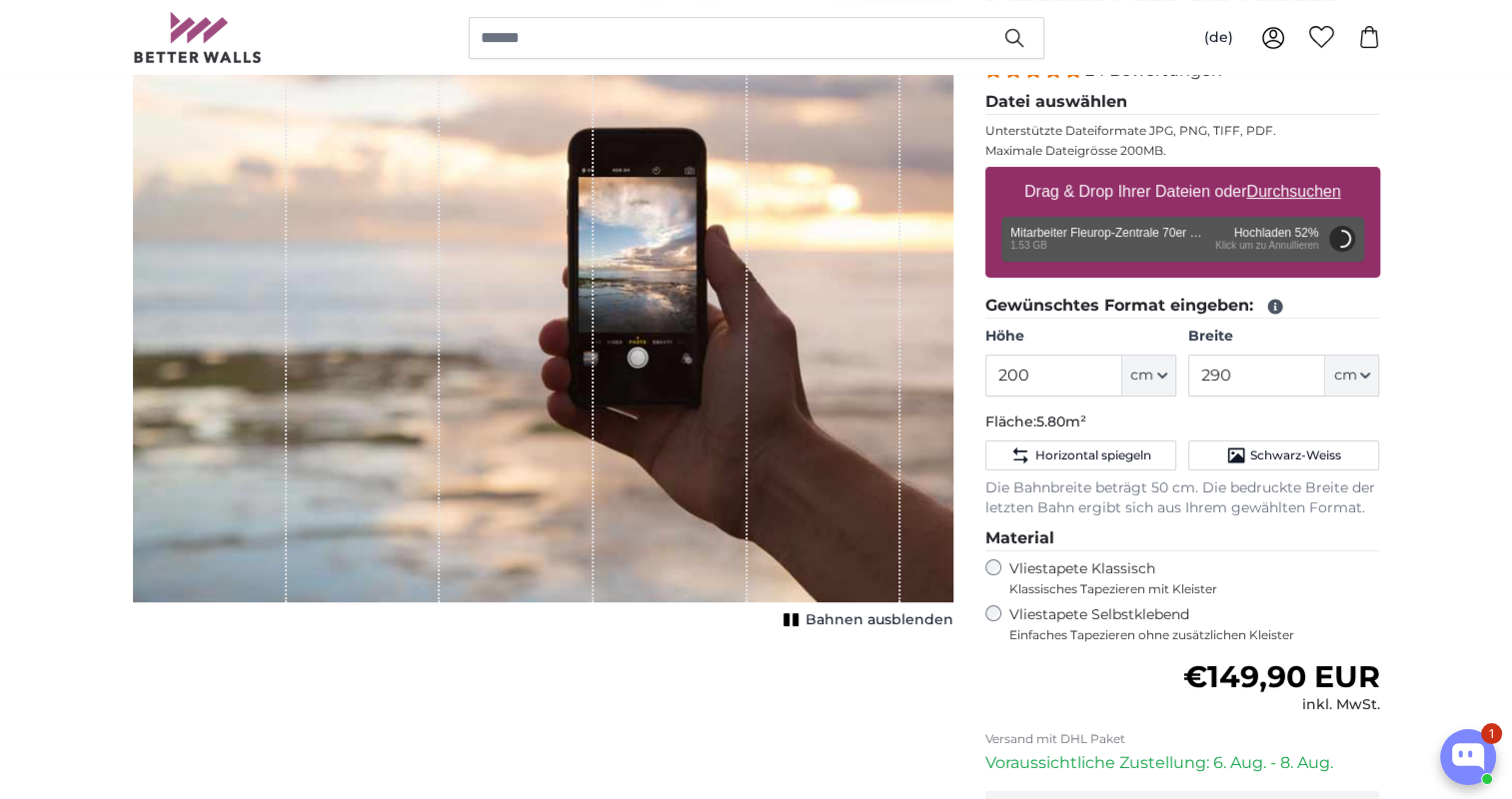 scroll, scrollTop: 274, scrollLeft: 0, axis: vertical 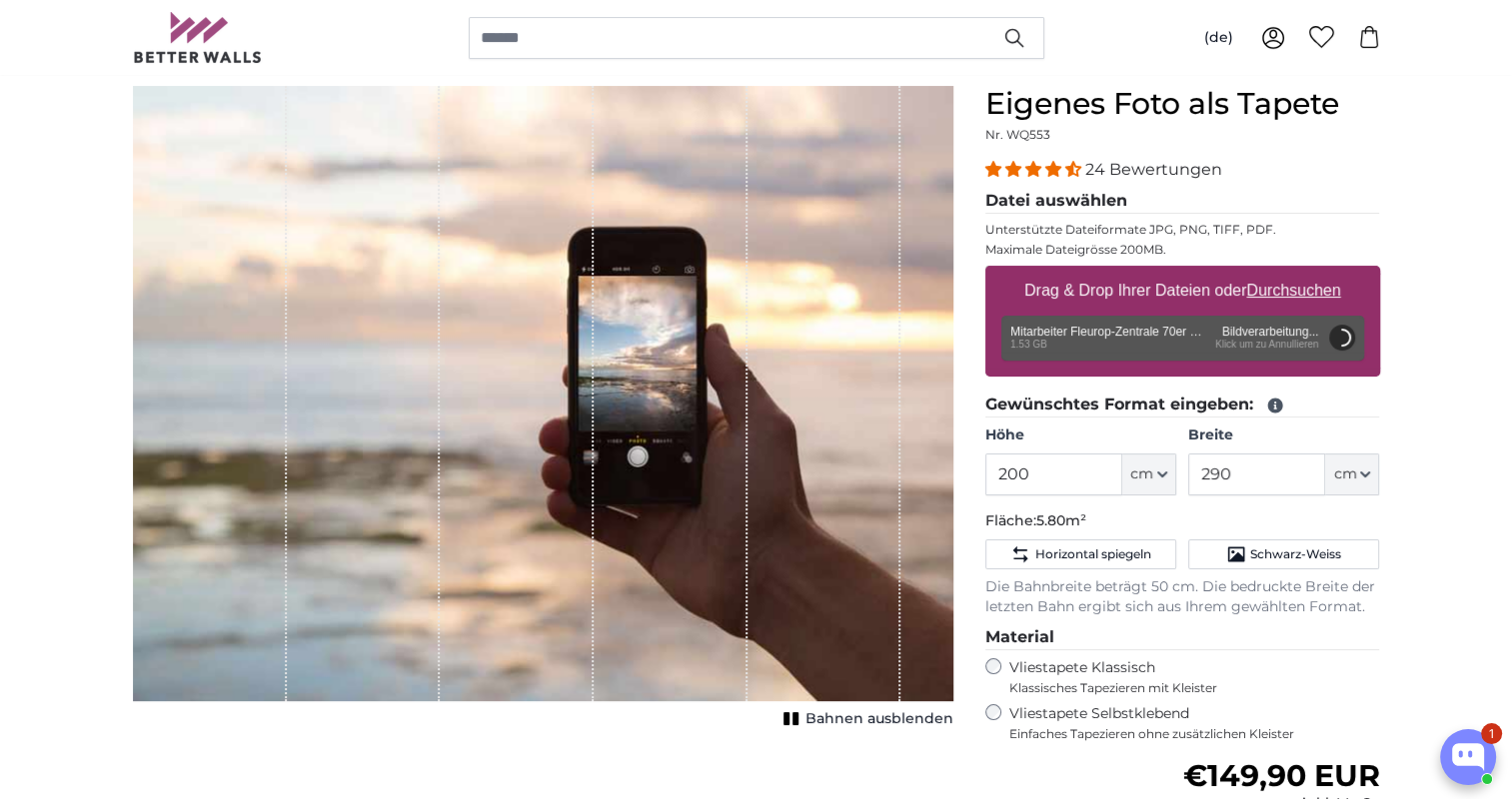 click on "Entfernen Nochmal versuchen Entfernen Hochladen Abbrechen Nochmal versuchen Entfernen Mitarbeiter Fleurop-Zentrale 70er Jahre-zoomed.jpg edit 1.53 GB Bildverarbeitung... Klick um zu Annullieren" at bounding box center (1182, 338) 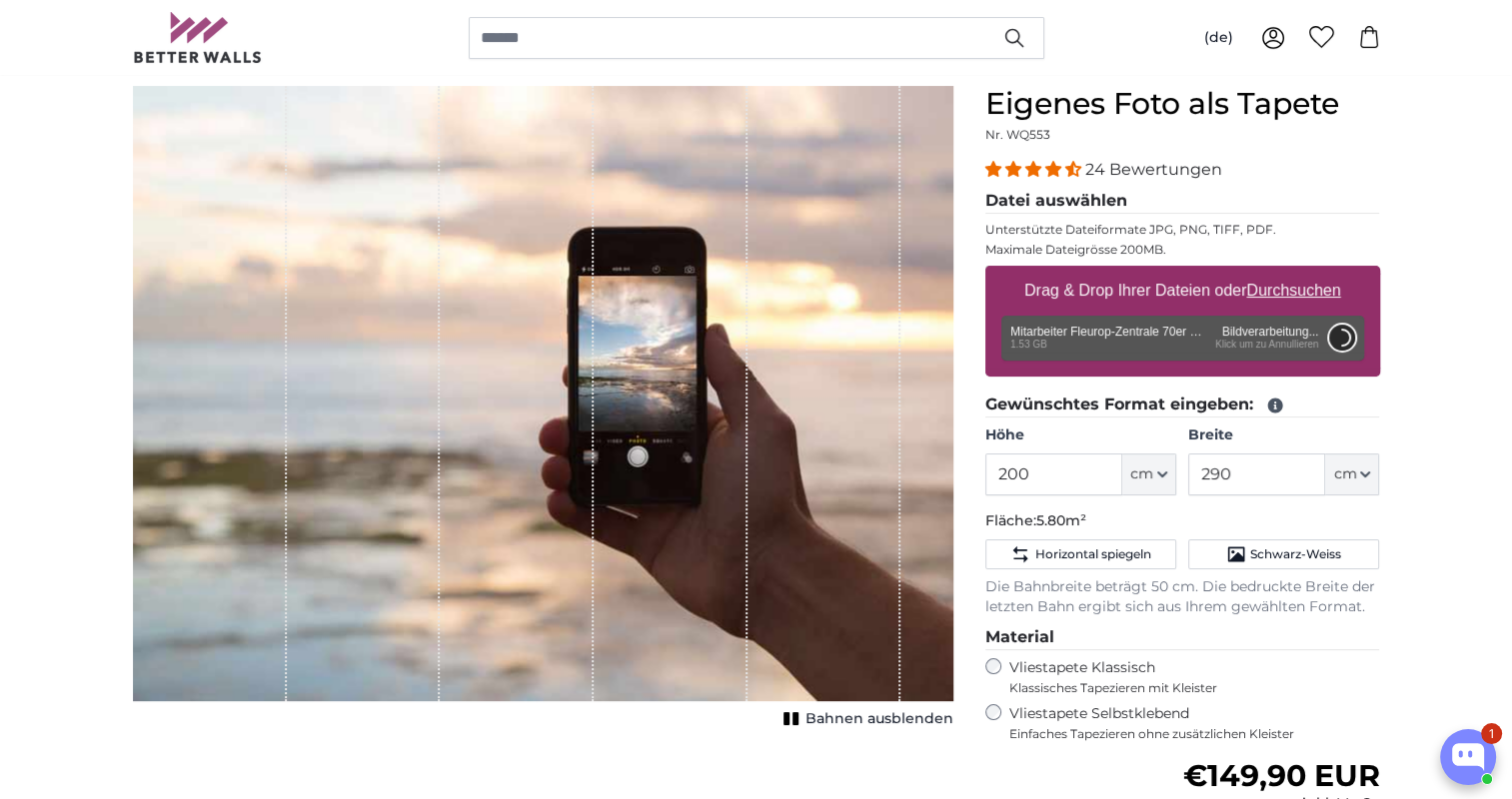click on "Abbrechen" at bounding box center (1341, 338) 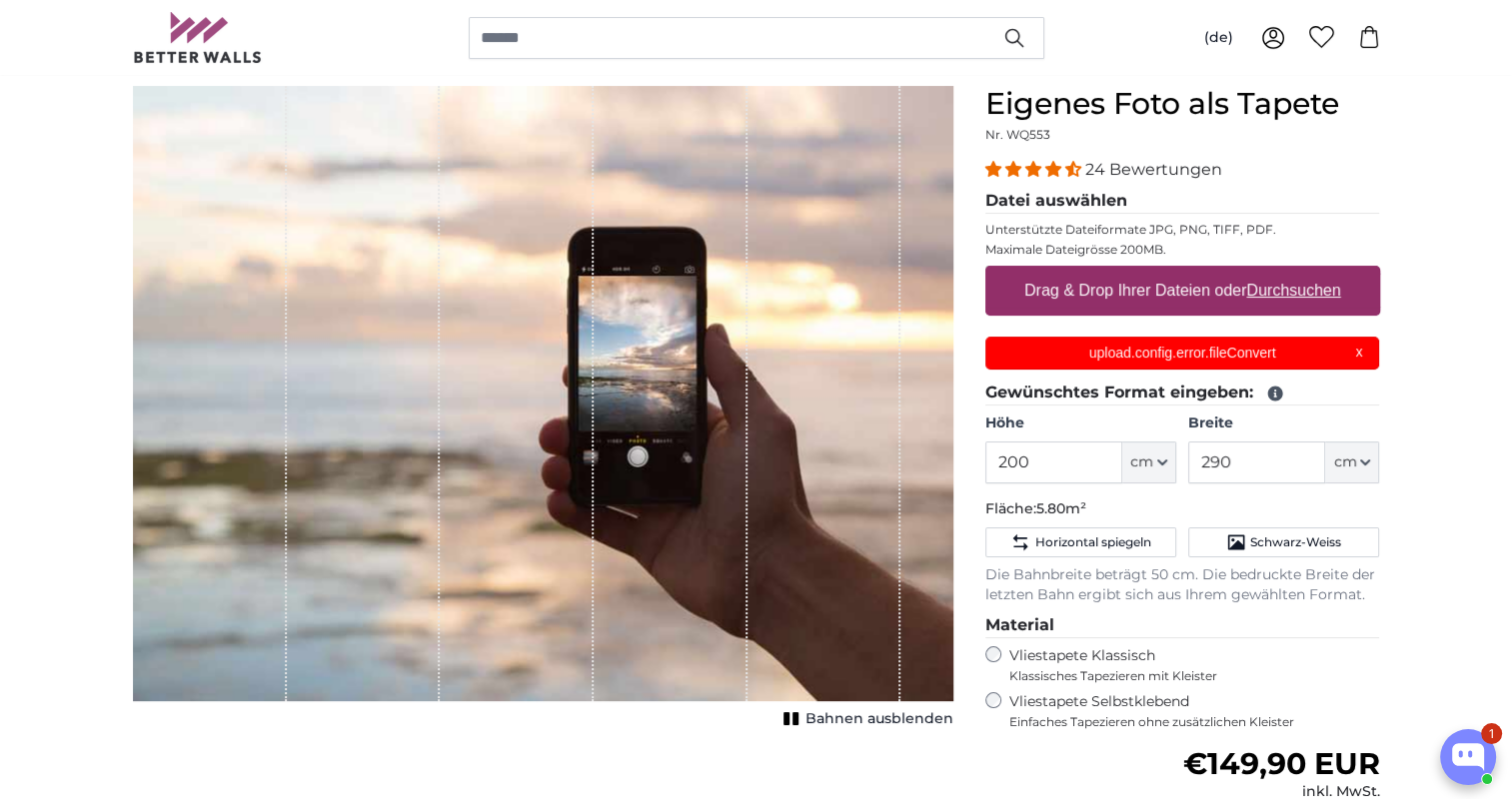scroll, scrollTop: 0, scrollLeft: 0, axis: both 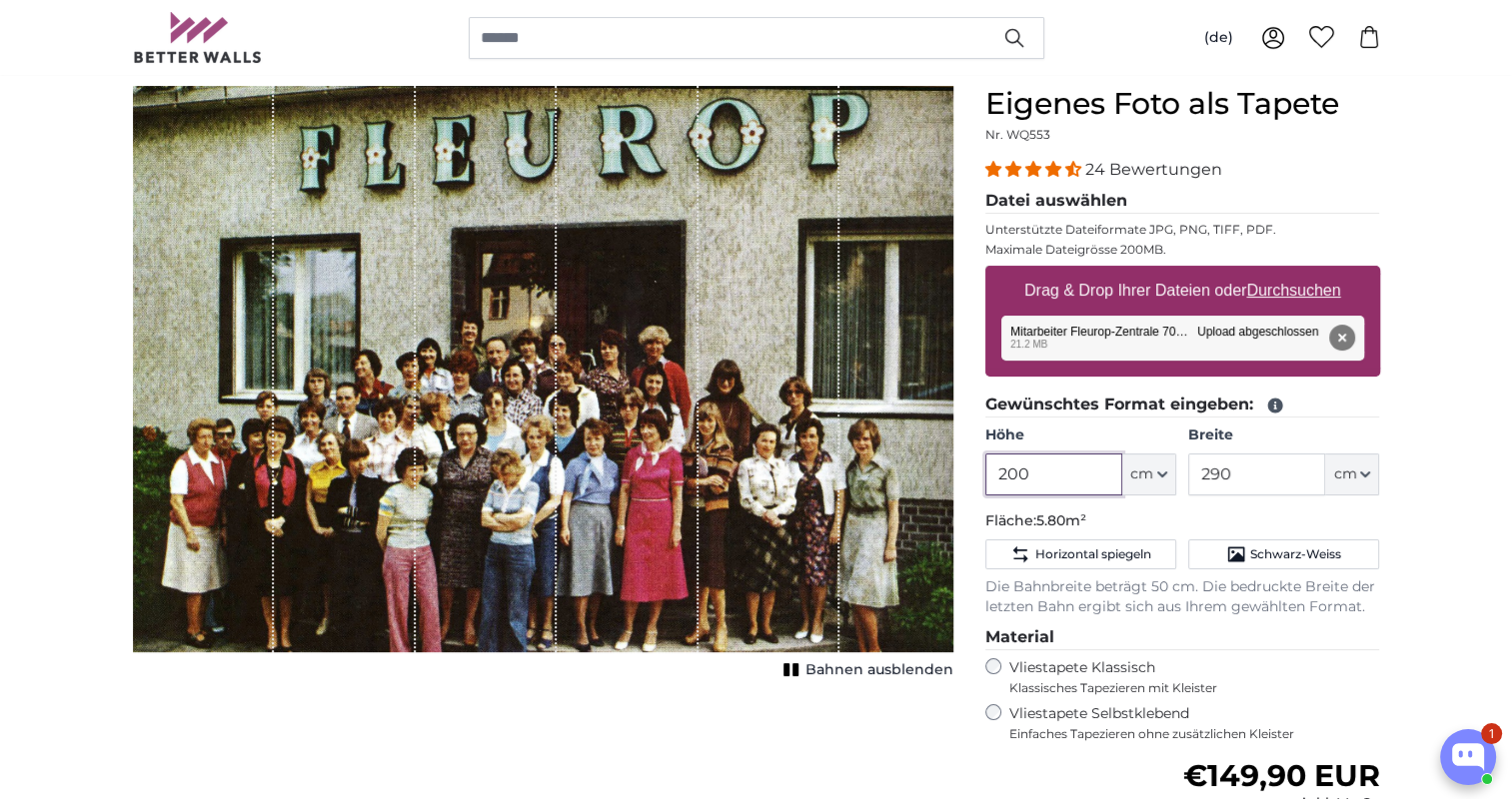 click on "200" at bounding box center [1053, 474] 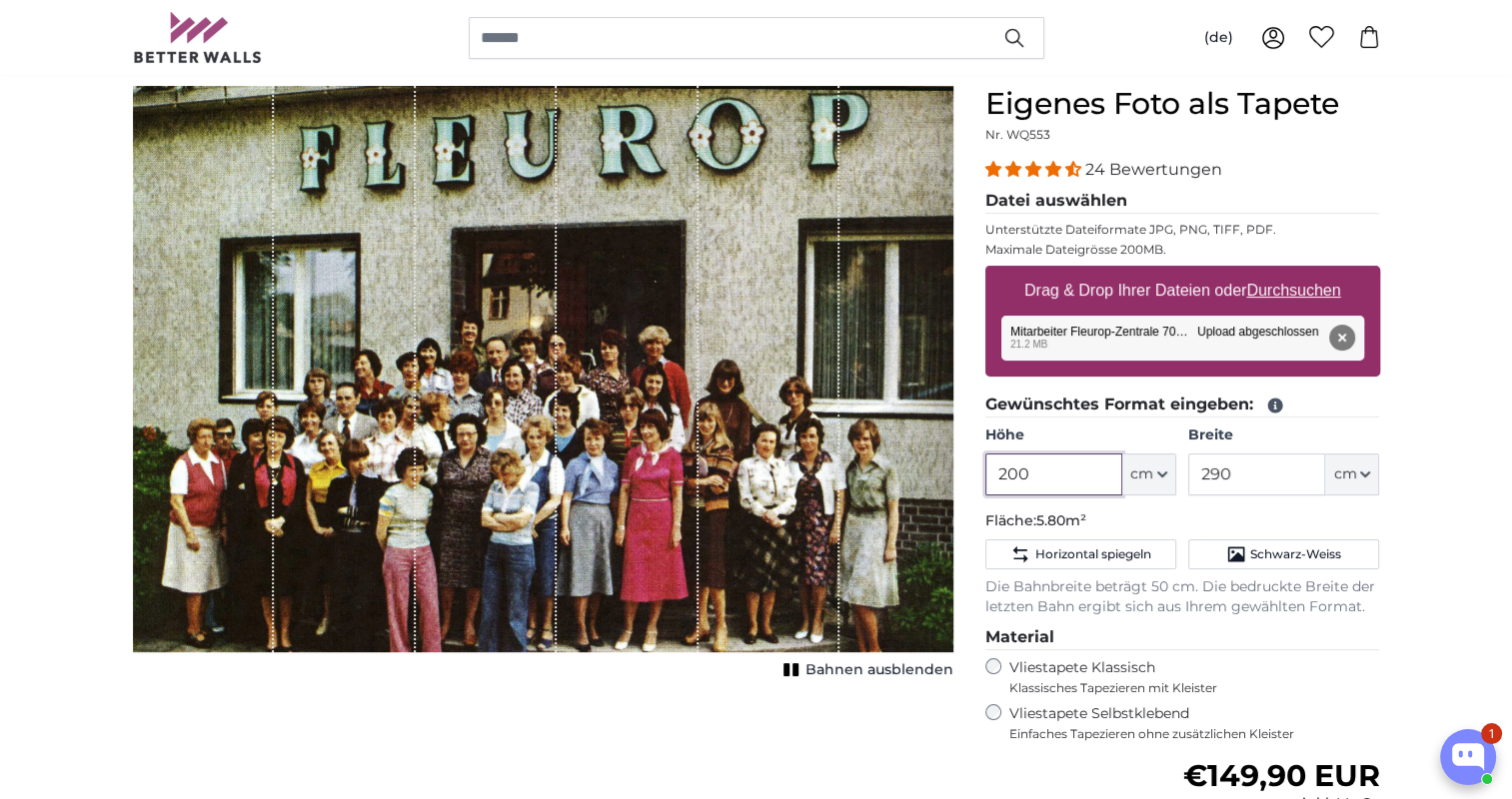 drag, startPoint x: 1057, startPoint y: 471, endPoint x: 947, endPoint y: 471, distance: 110 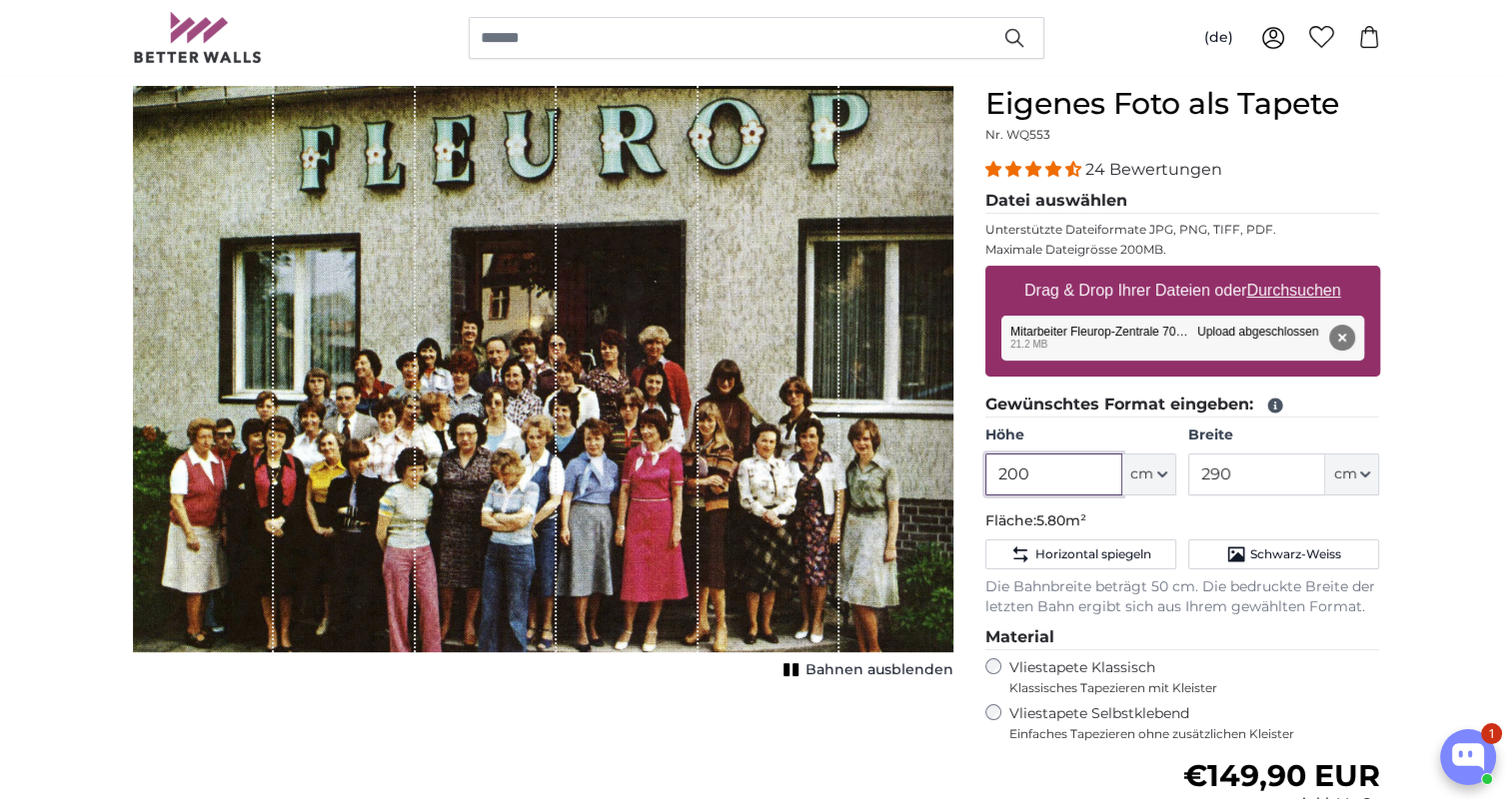 paste on "[NUMBER]," 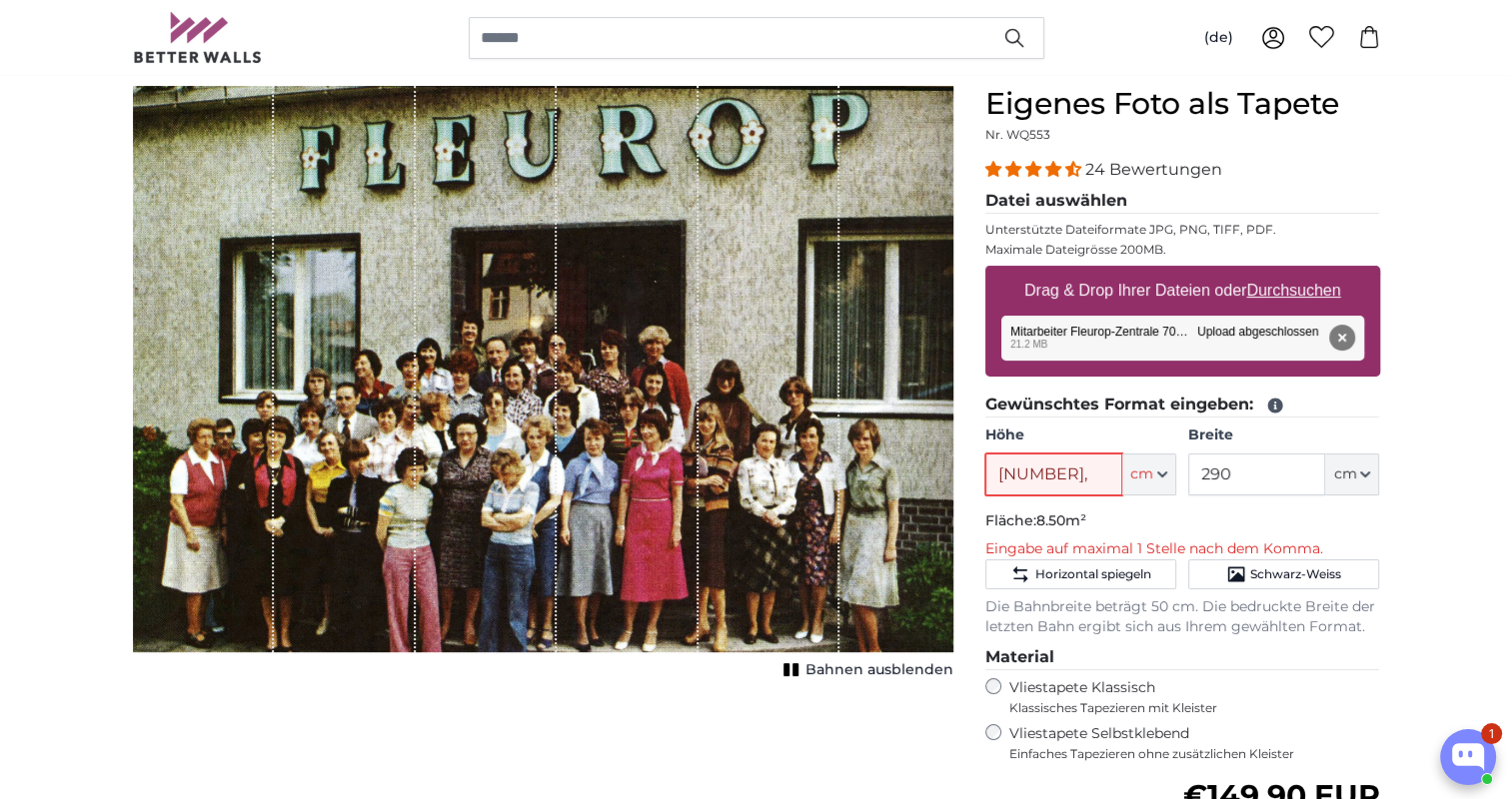 click on "[NUMBER]," at bounding box center (1053, 474) 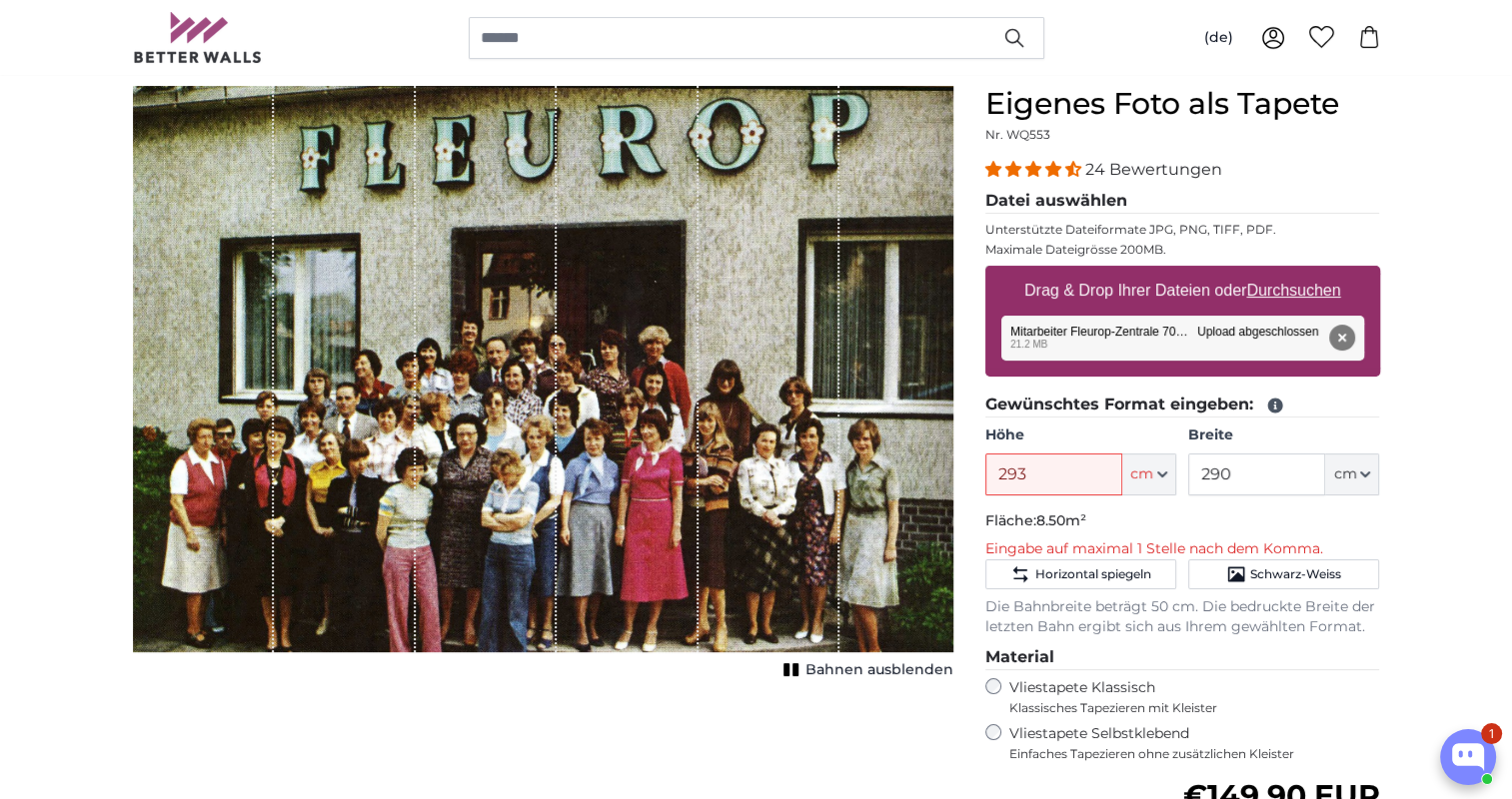 click on "Datei auswählen
Nr. WQ[NUMBER]
[NUMBER] Bewertungen
Datei auswählen
Unterstützte Dateiformate JPG, PNG, TIFF, PDF.
Maximale Dateigrösse [NUMBER]MB.
Drag & Drop Ihrer Dateien oder  Durchsuchen Mitarbeiter [COMPANY_NAME] [DECADE]_zoomed2.jpg Entfernen Nochmal versuchen Entfernen Hochladen Abbrechen Nochmal versuchen Entfernen Mitarbeiter [COMPANY_NAME] [DECADE]_zoomed2.jpg edit [NUMBER] MB" at bounding box center [1182, 595] 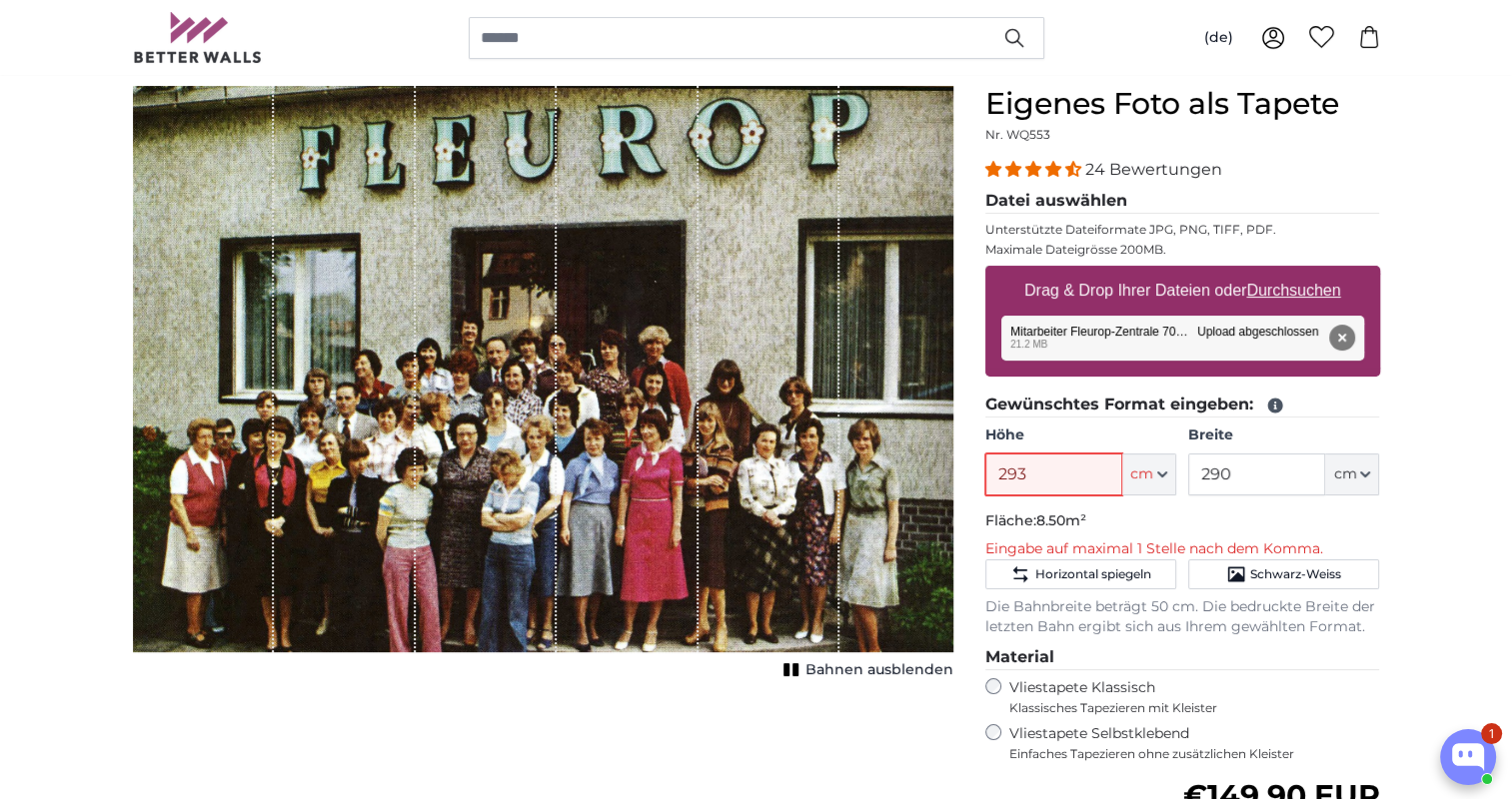 click on "293" at bounding box center [1053, 474] 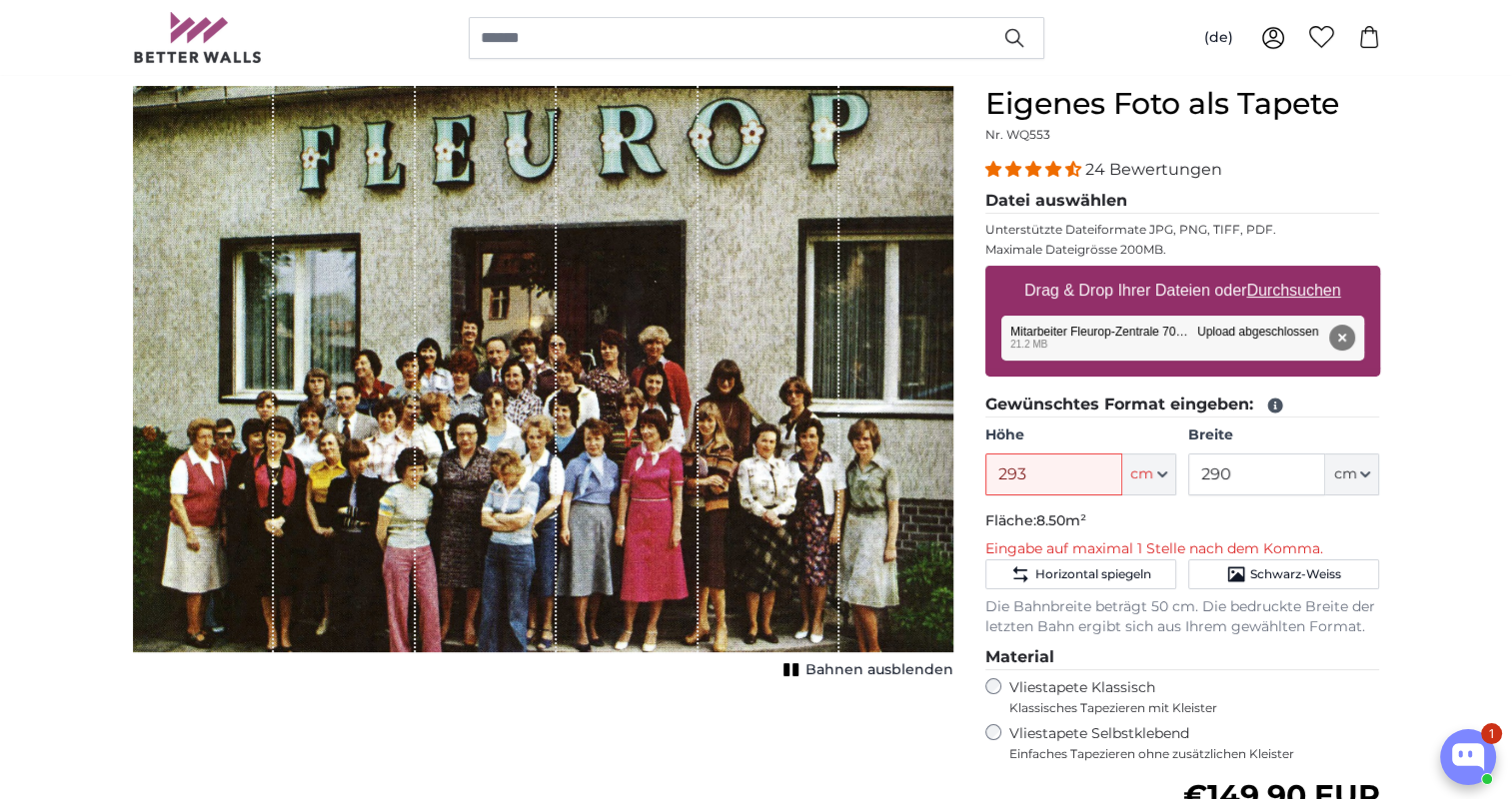 click on "Abbrechen
Bild zuschneiden
Bahnen ausblenden" at bounding box center (543, 595) 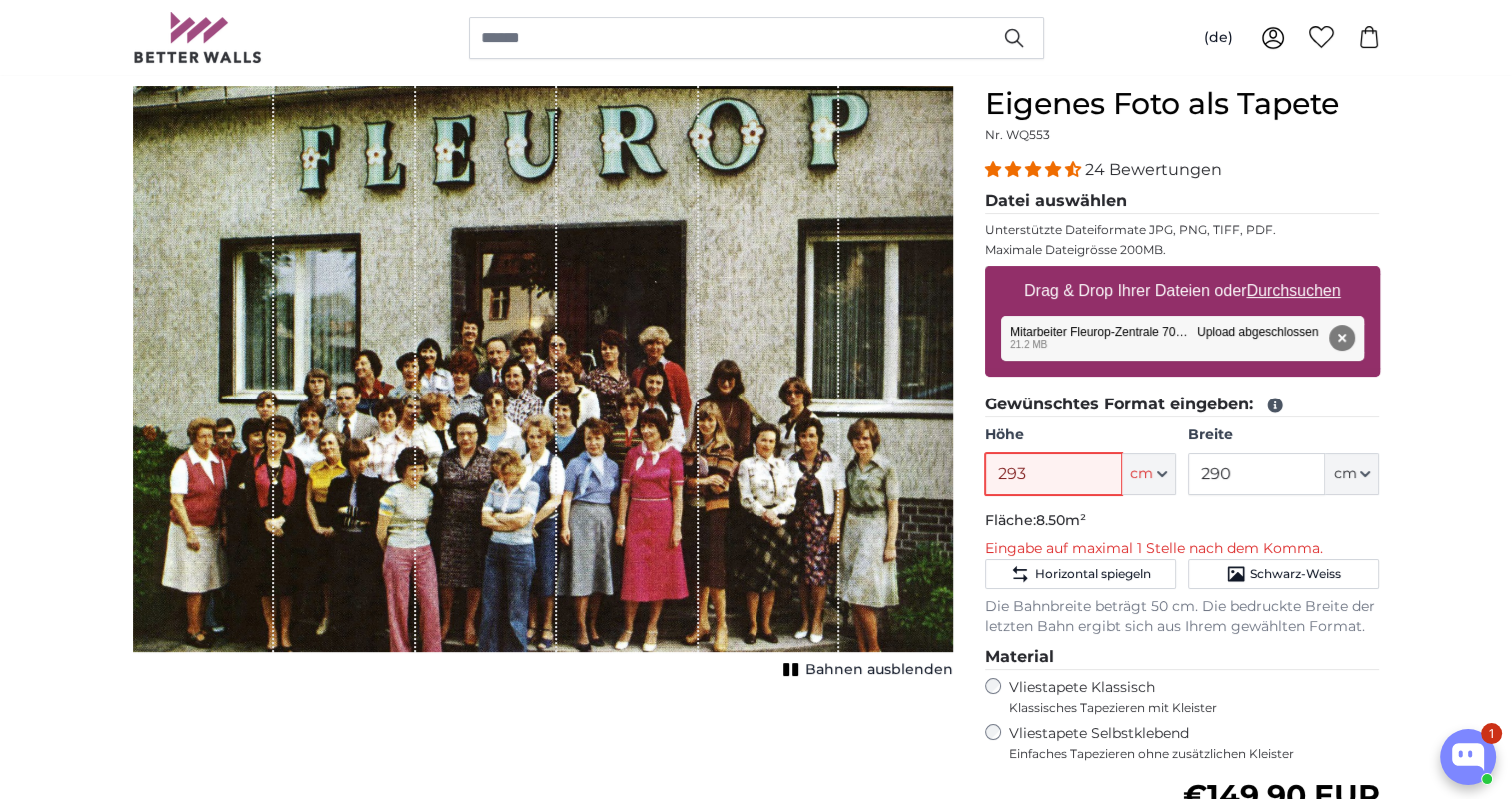 drag, startPoint x: 1028, startPoint y: 474, endPoint x: 900, endPoint y: 457, distance: 129.12397 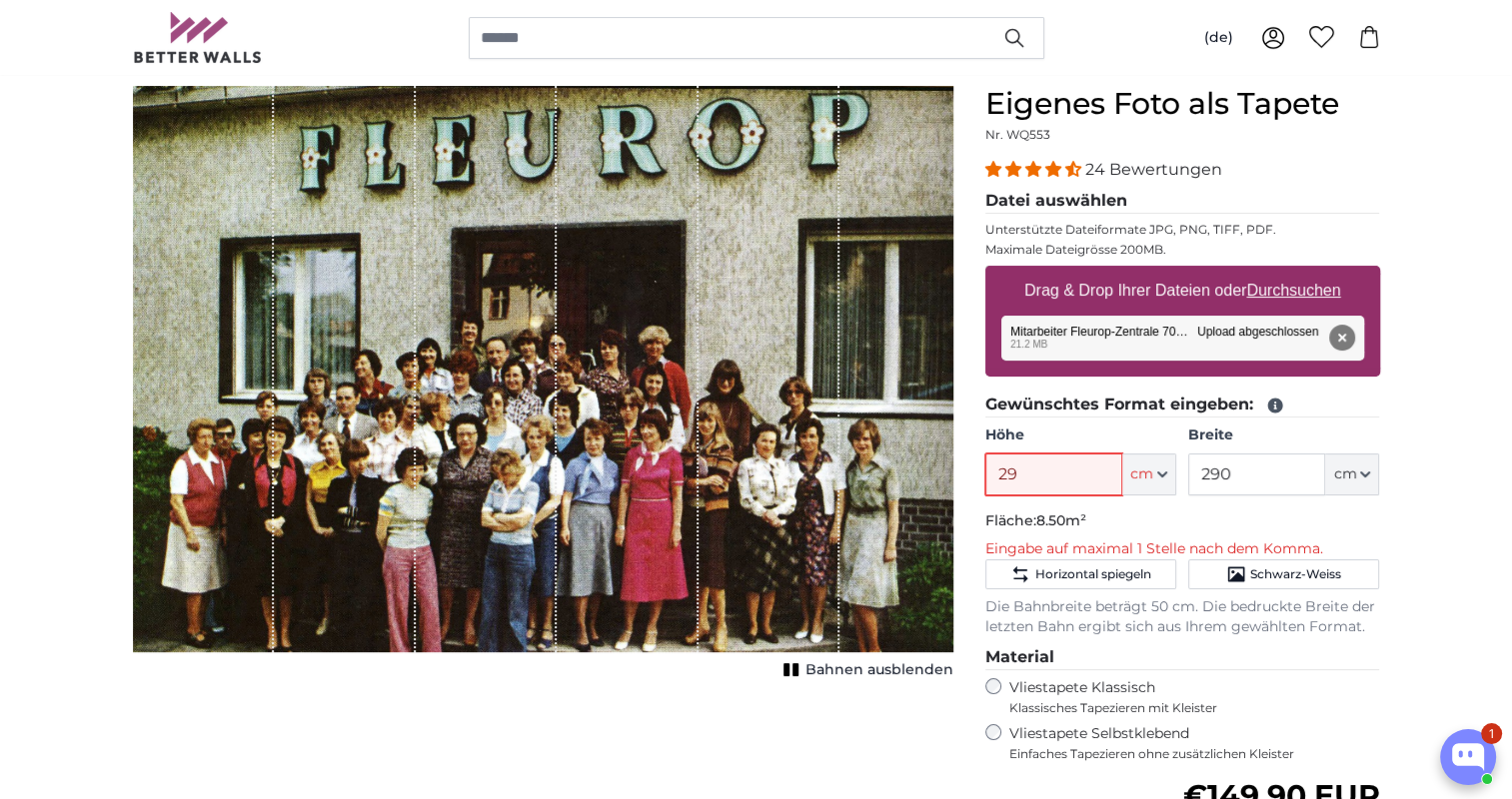 type on "293" 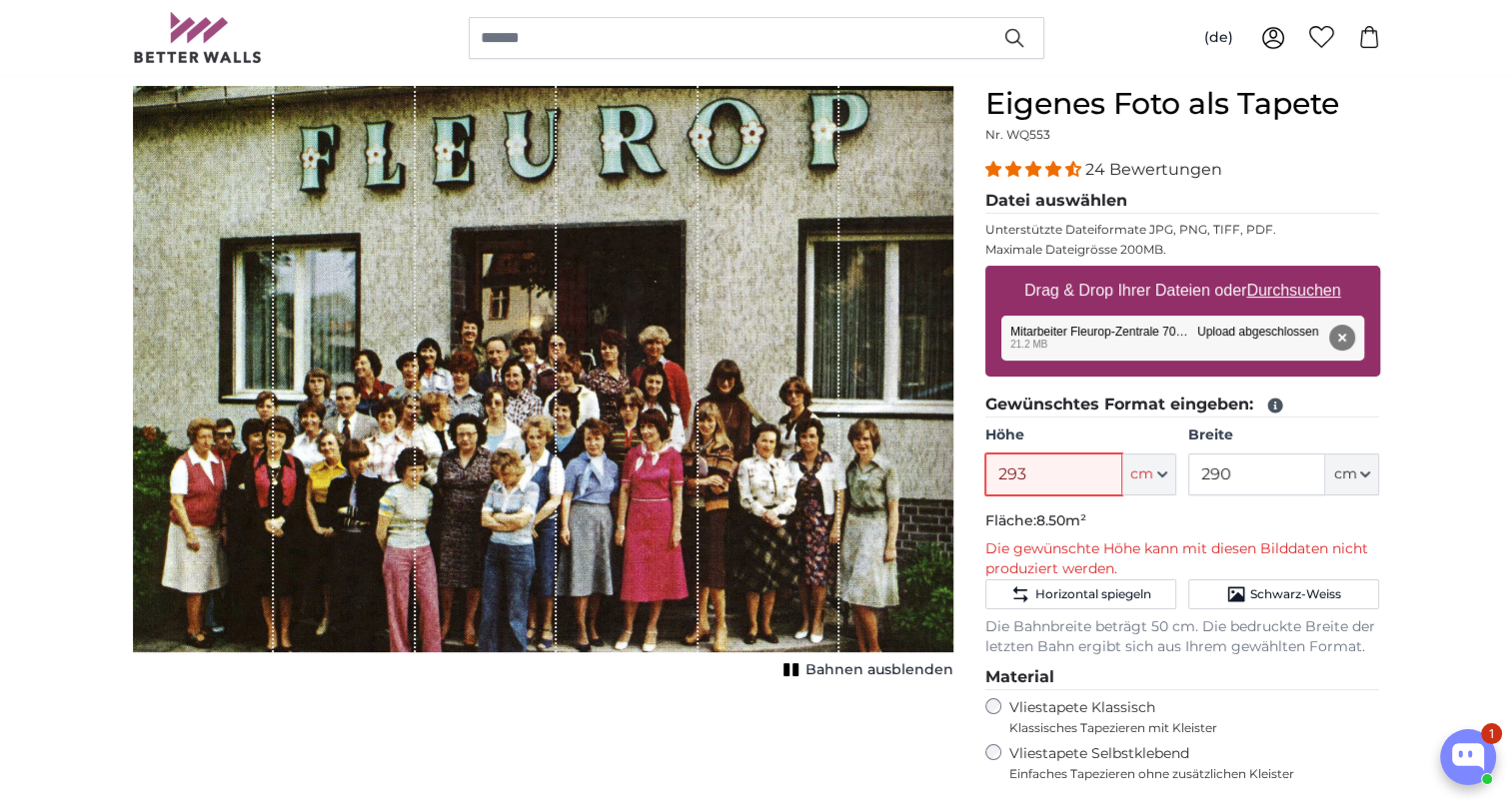 click on "Abbrechen
Bild zuschneiden
Bahnen ausblenden
Eigenes Foto als Tapete
Nr. WQ553
24 Bewertungen" at bounding box center [756, 589] 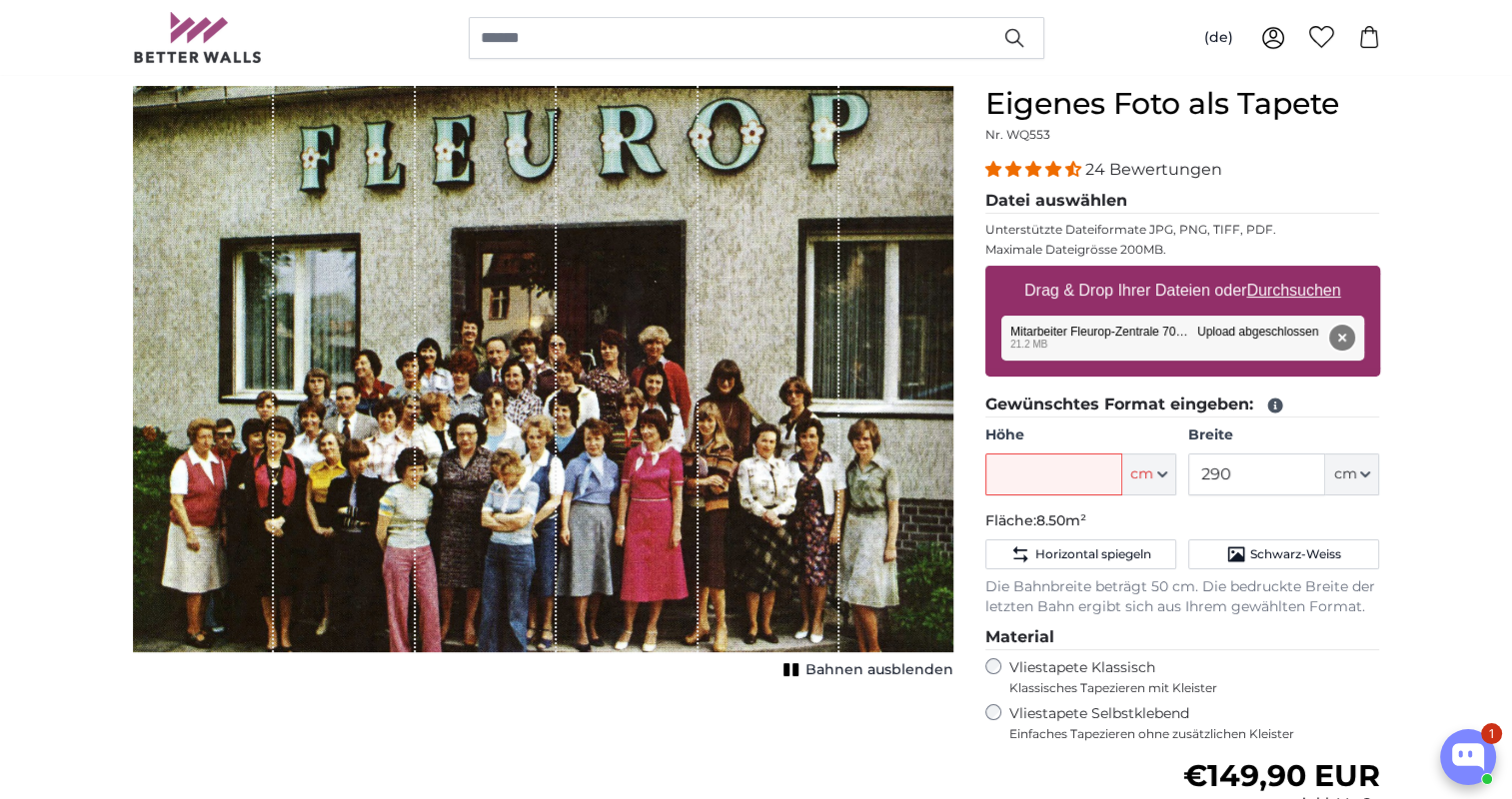 click on "Entfernen" at bounding box center [1341, 338] 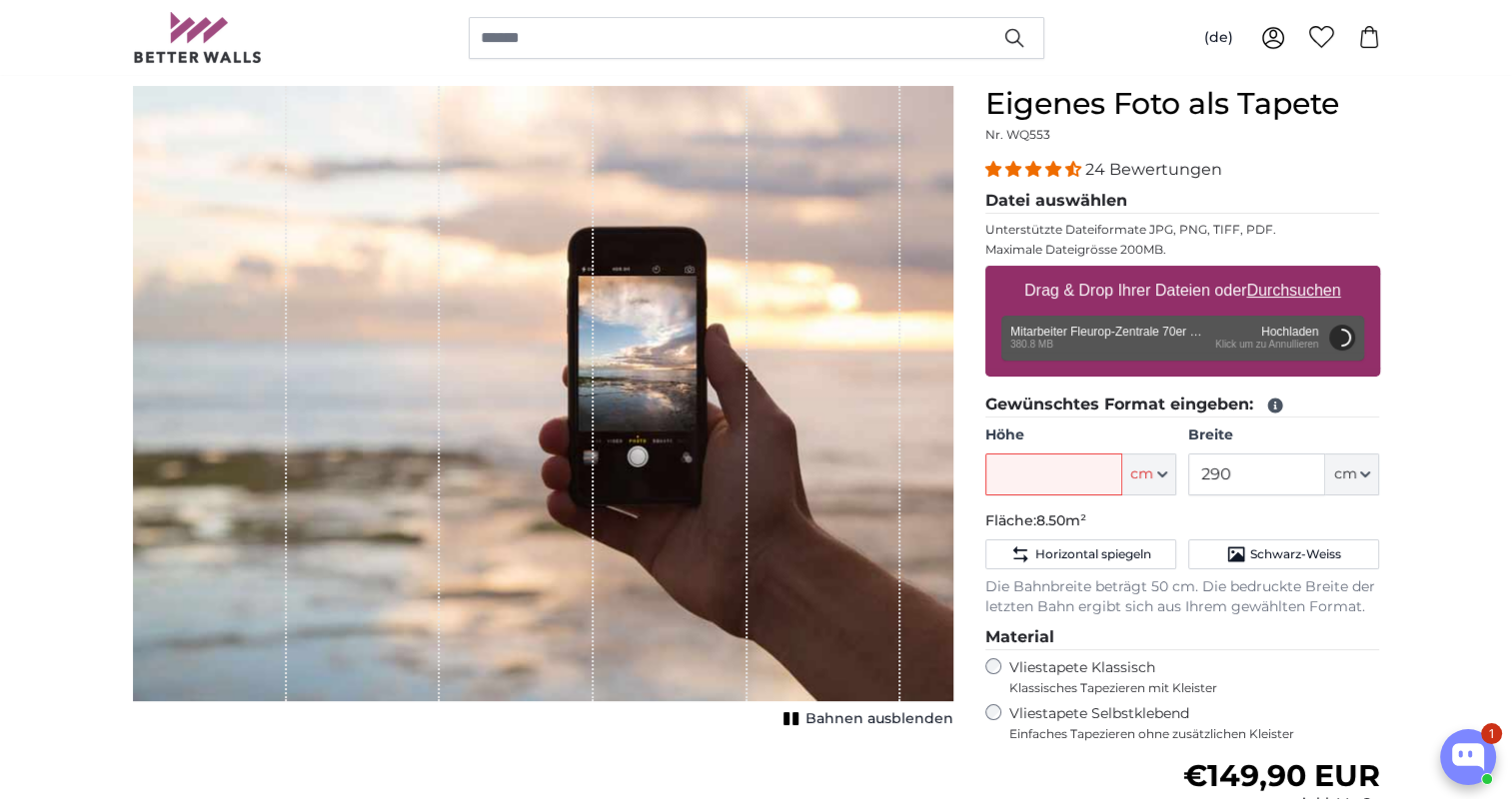 click on "Eigenes Bild als Fototapete
Eigenes Foto als Tapete
Eigenes Foto als Tapete
Abbrechen
Bild zuschneiden" at bounding box center [756, 2515] 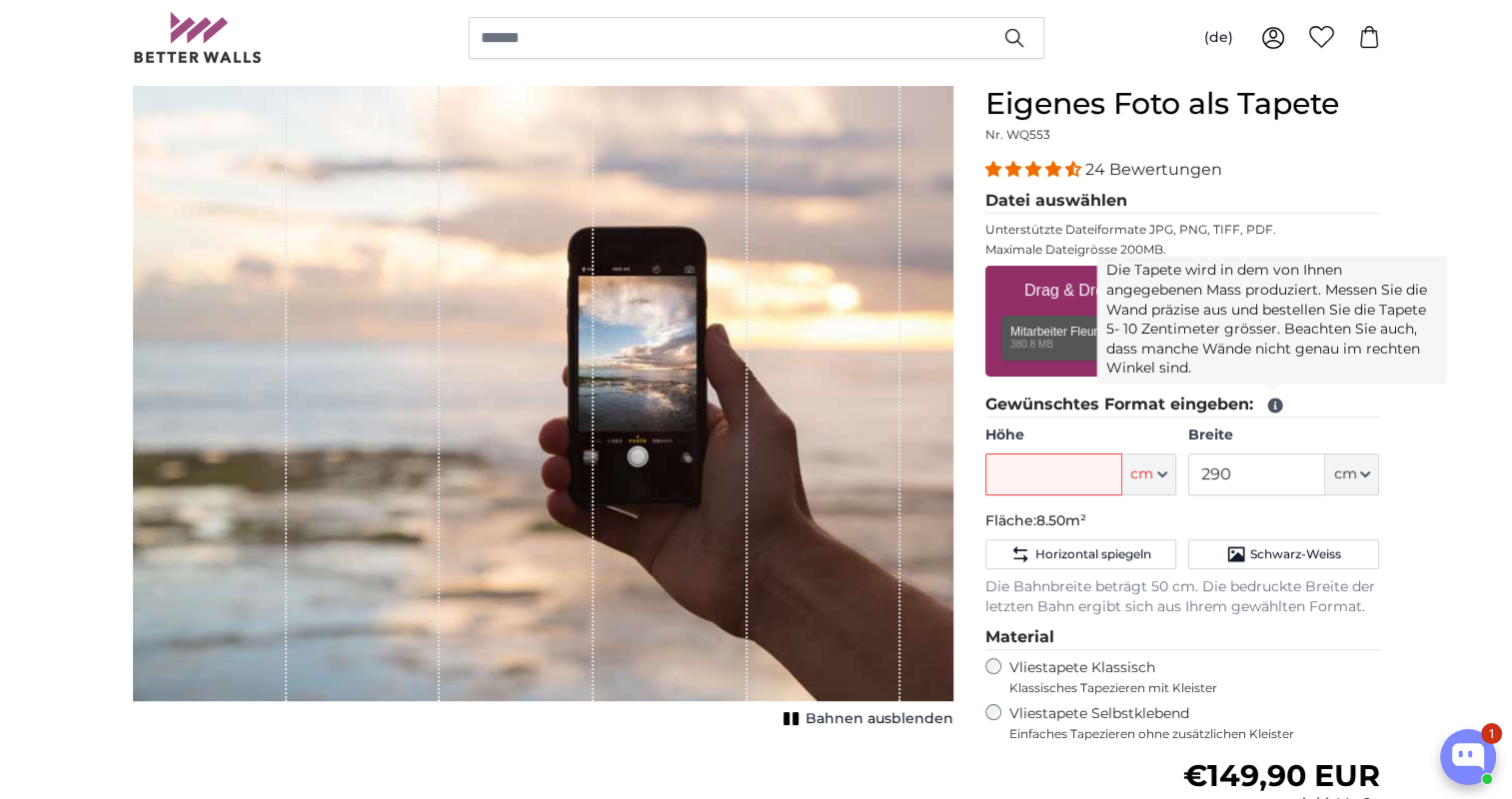 click 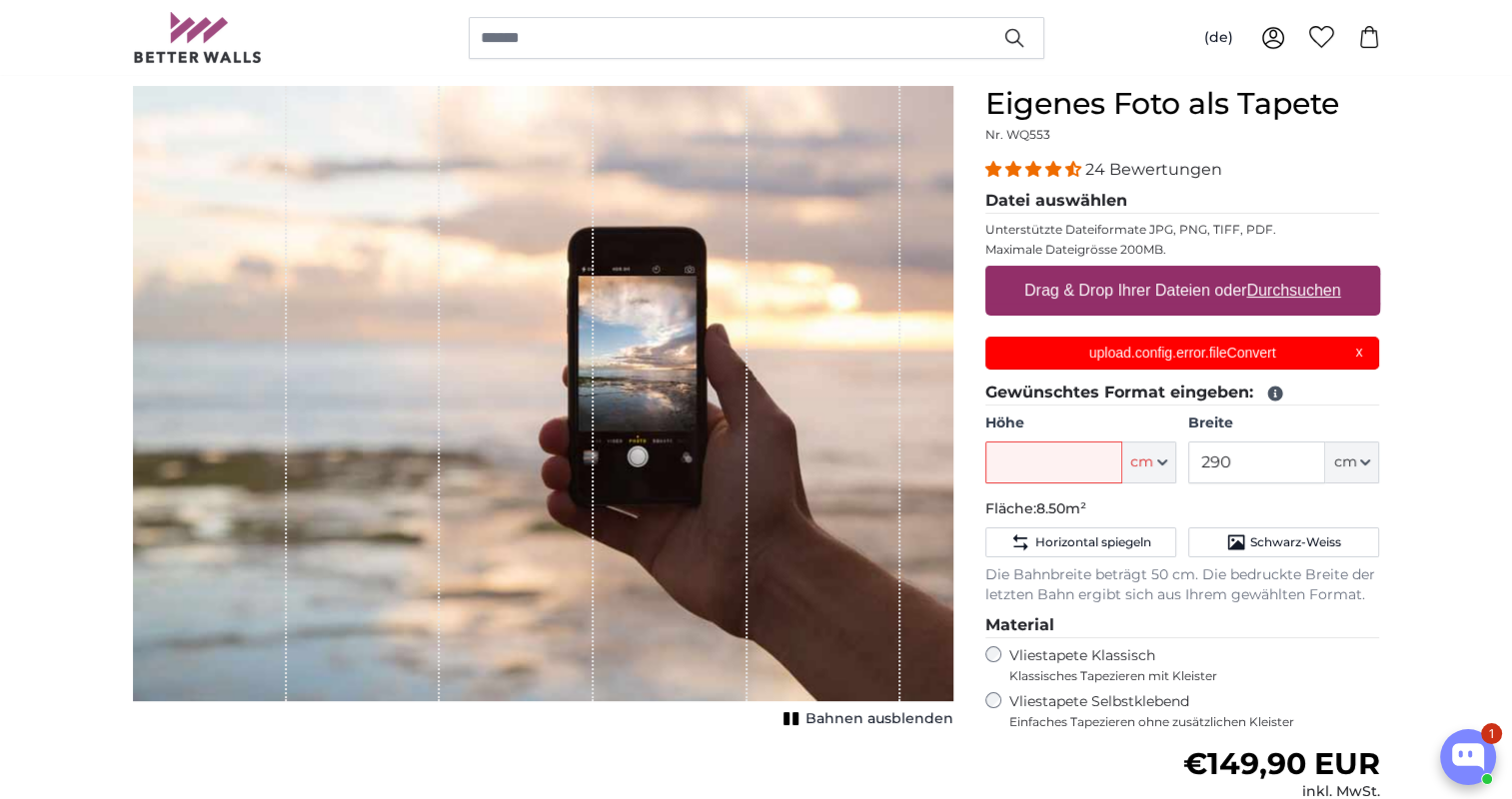 scroll, scrollTop: 0, scrollLeft: 0, axis: both 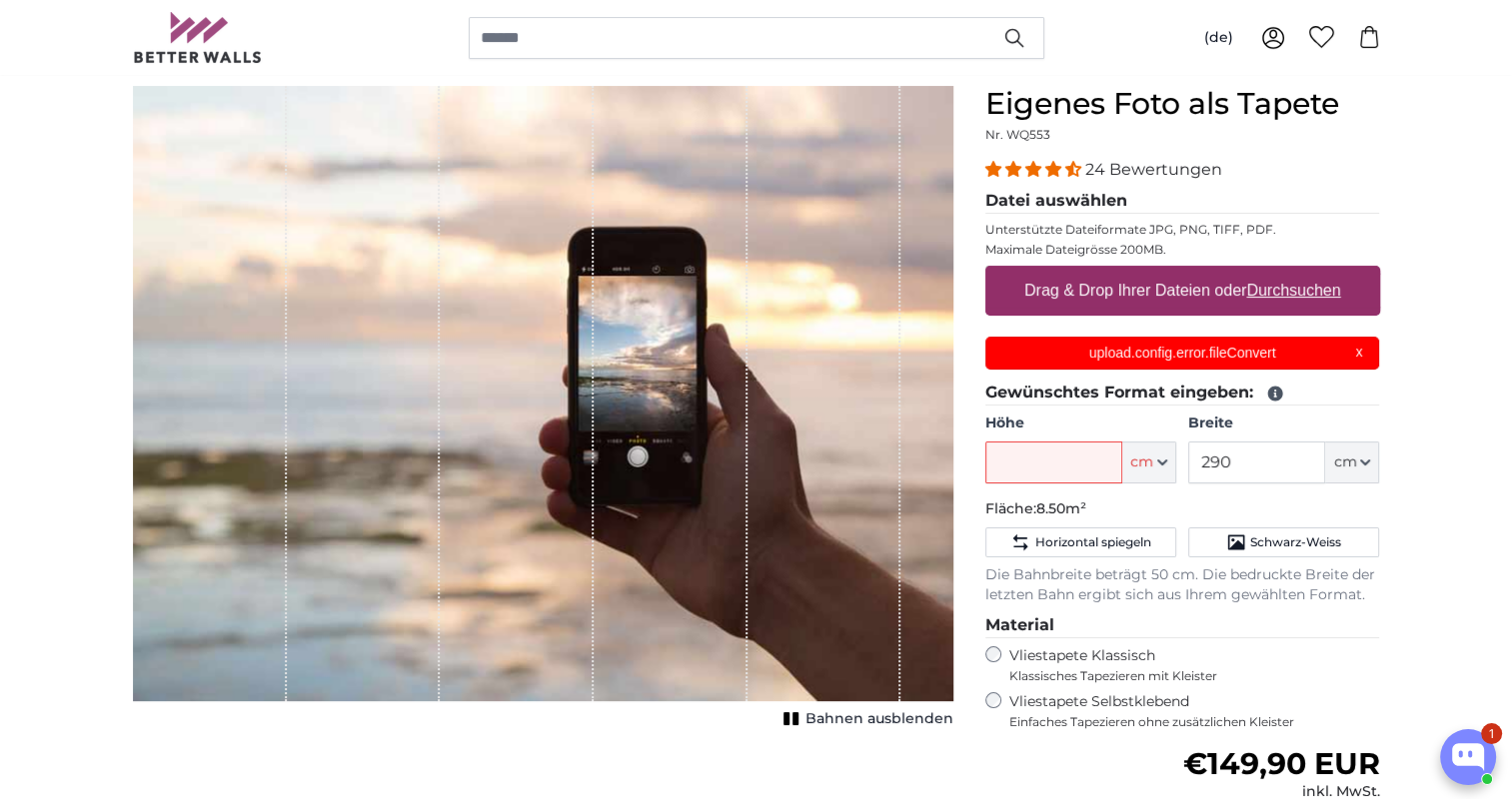 click on "upload.config.error.fileConvert X" at bounding box center (1182, 353) 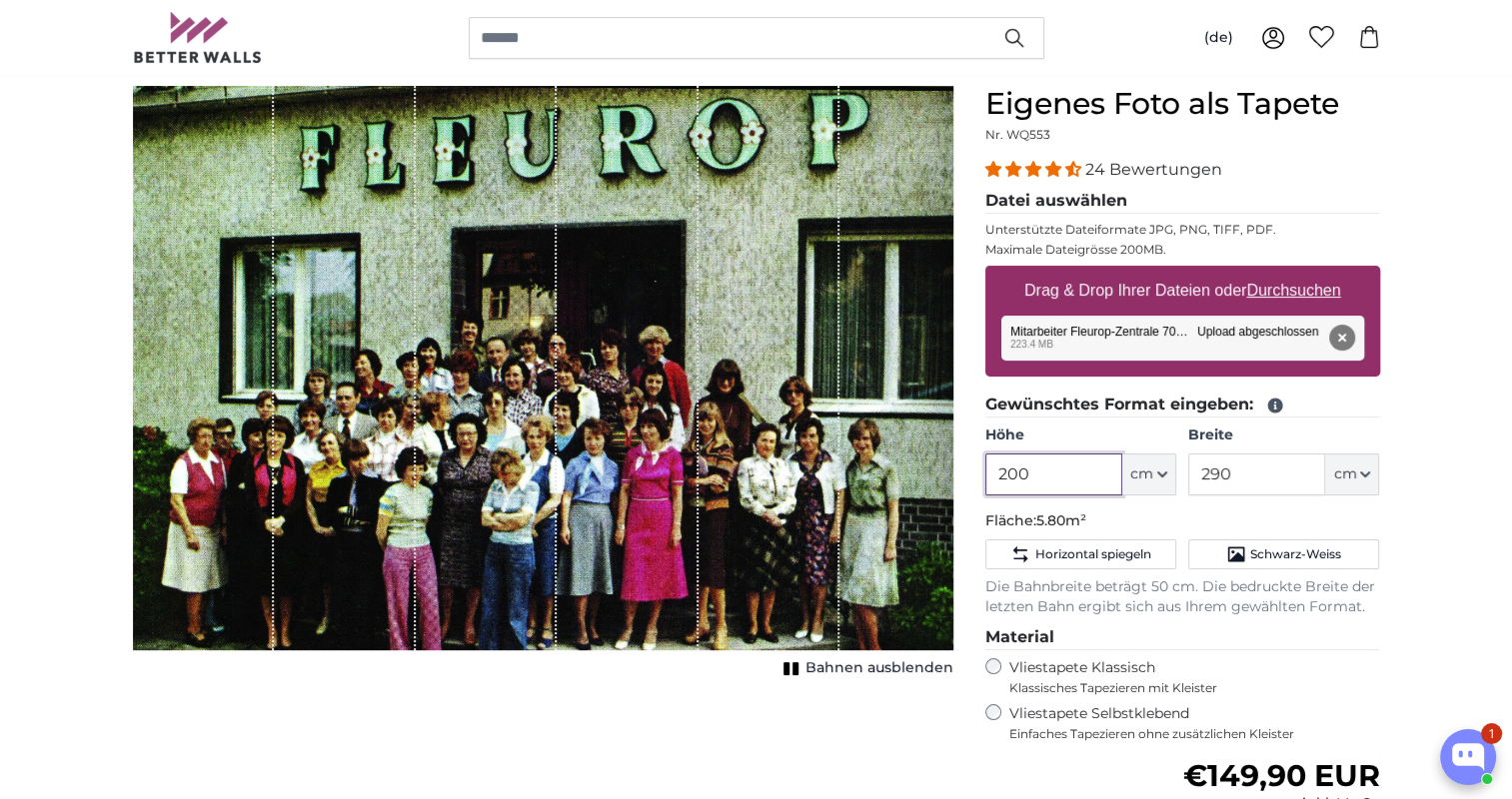 drag, startPoint x: 1059, startPoint y: 475, endPoint x: 947, endPoint y: 475, distance: 112 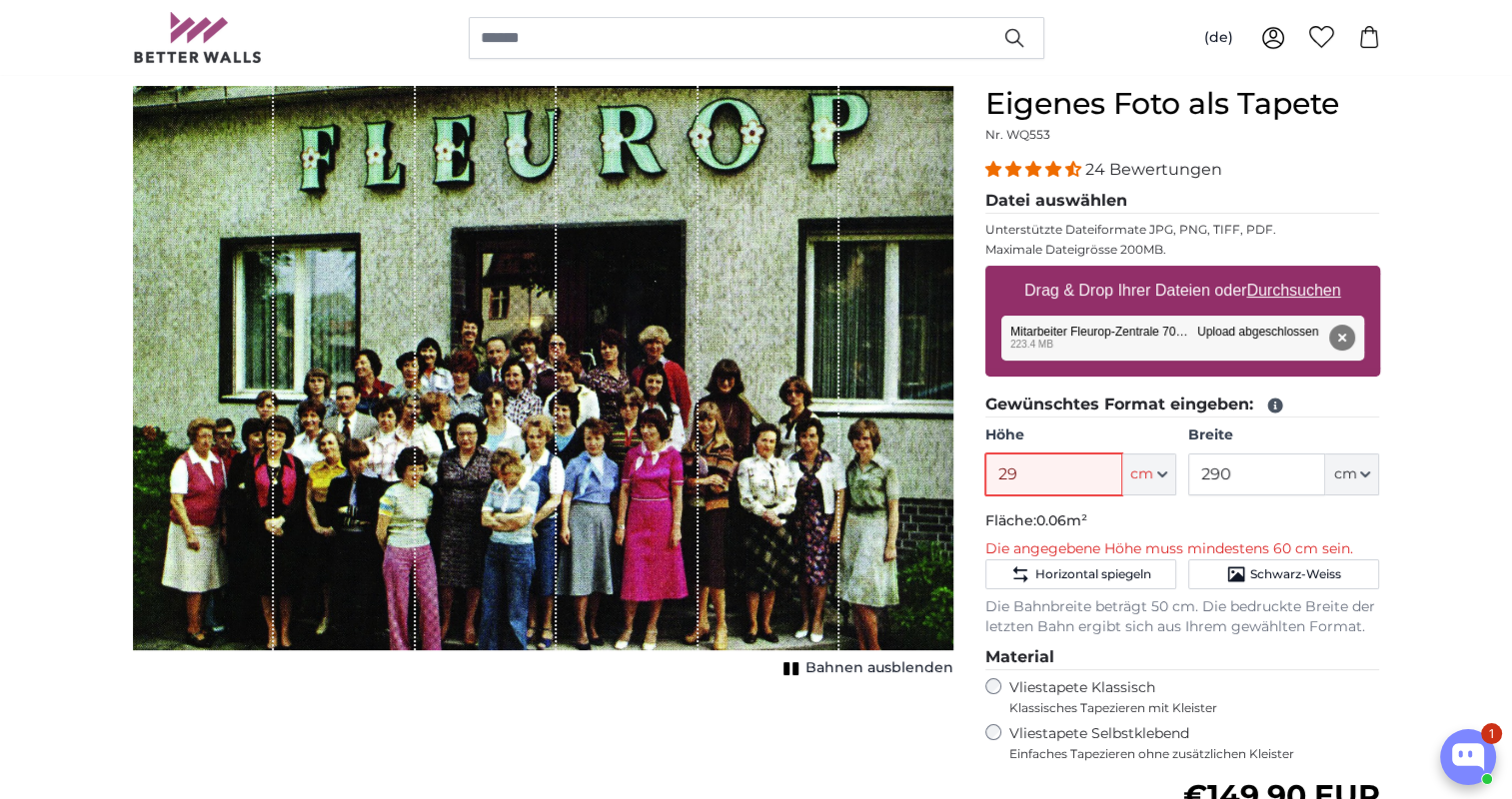 type on "293" 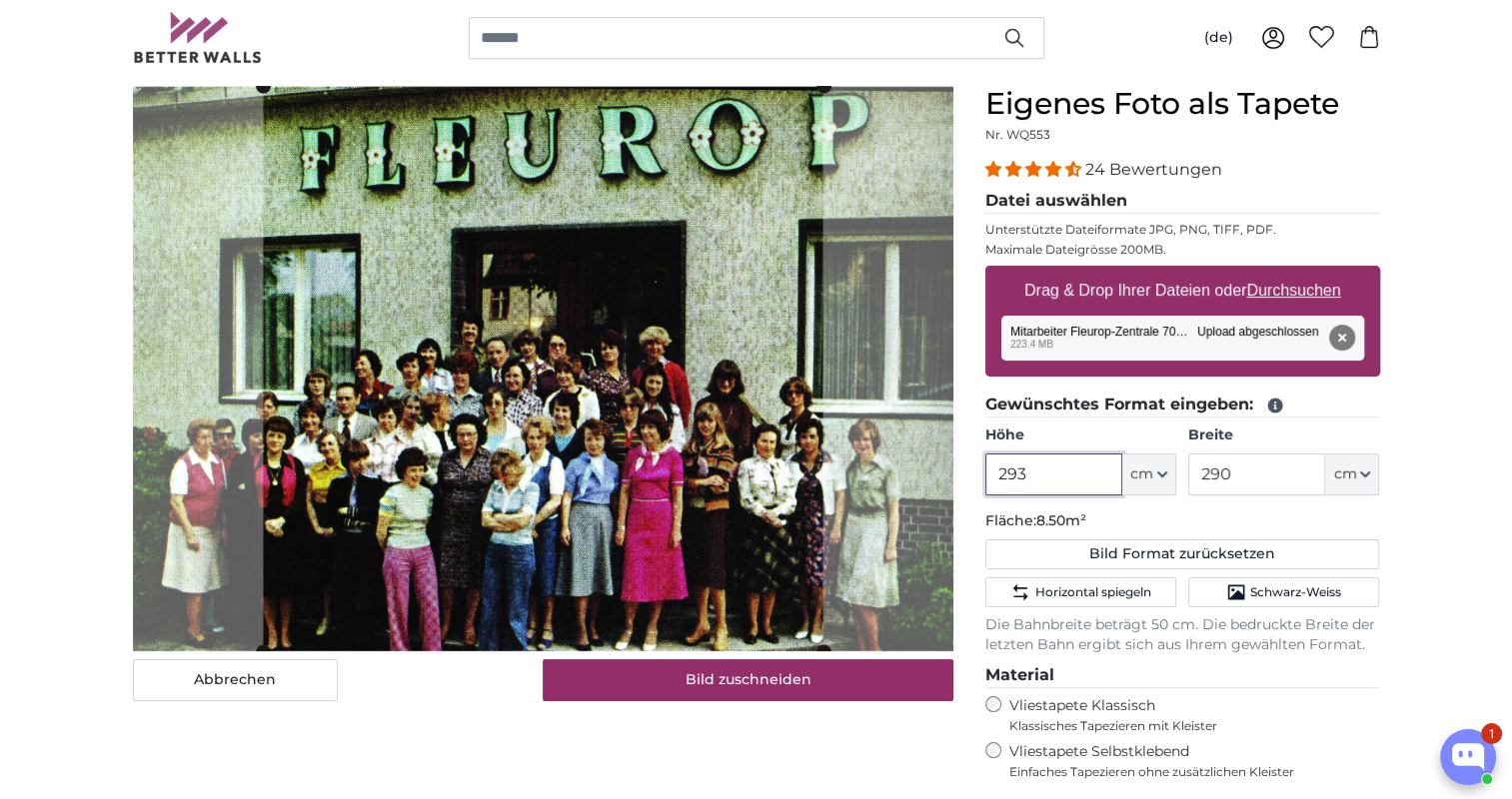 type 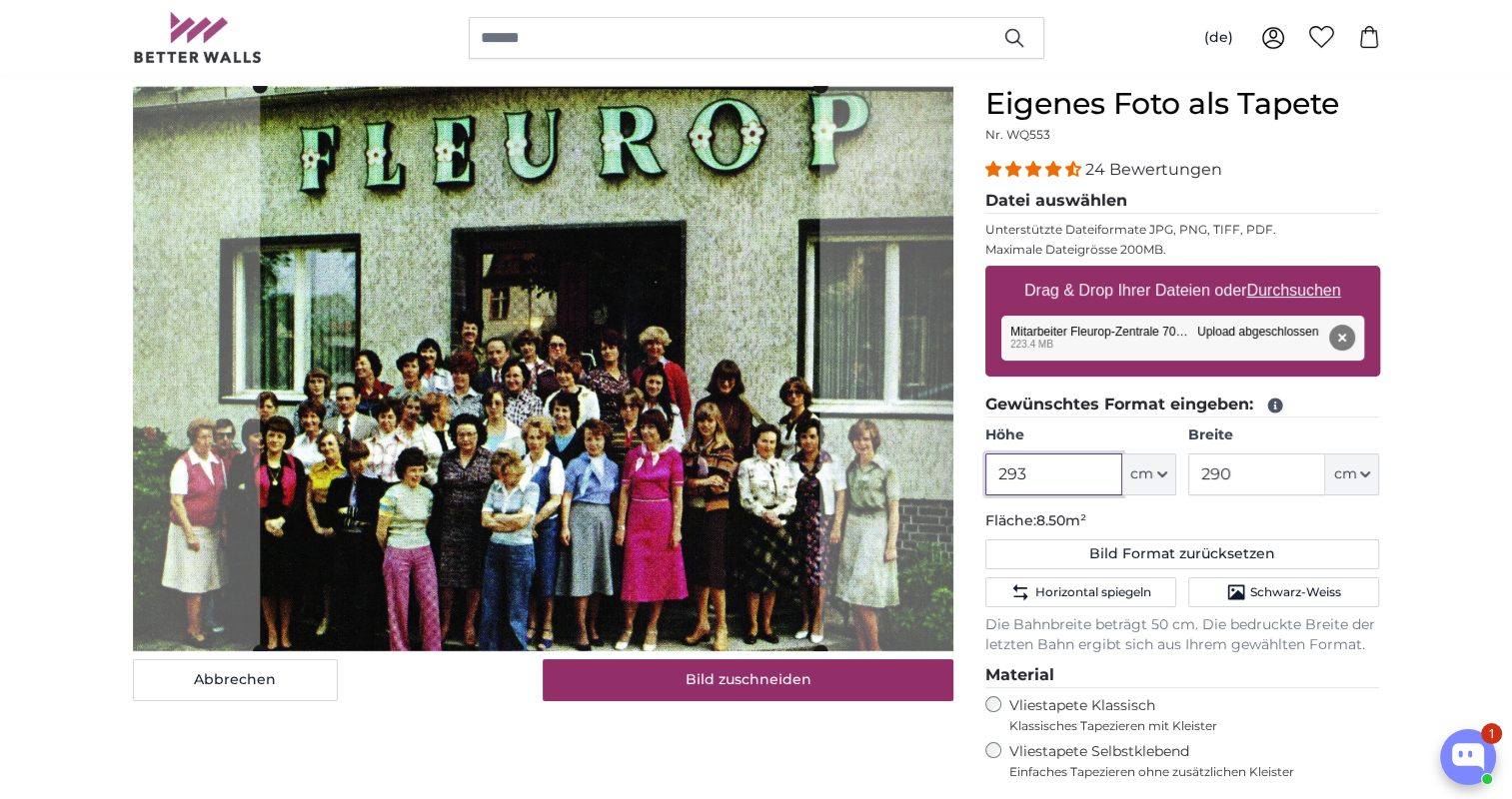 click on "1
Fototapeten nach Mass
GRATIS Lieferung!  -  Geliefert bis 8. Aug.
60'000 ZUFRIEDENE KUNDEN
(de)
English
Français" at bounding box center (756, 226) 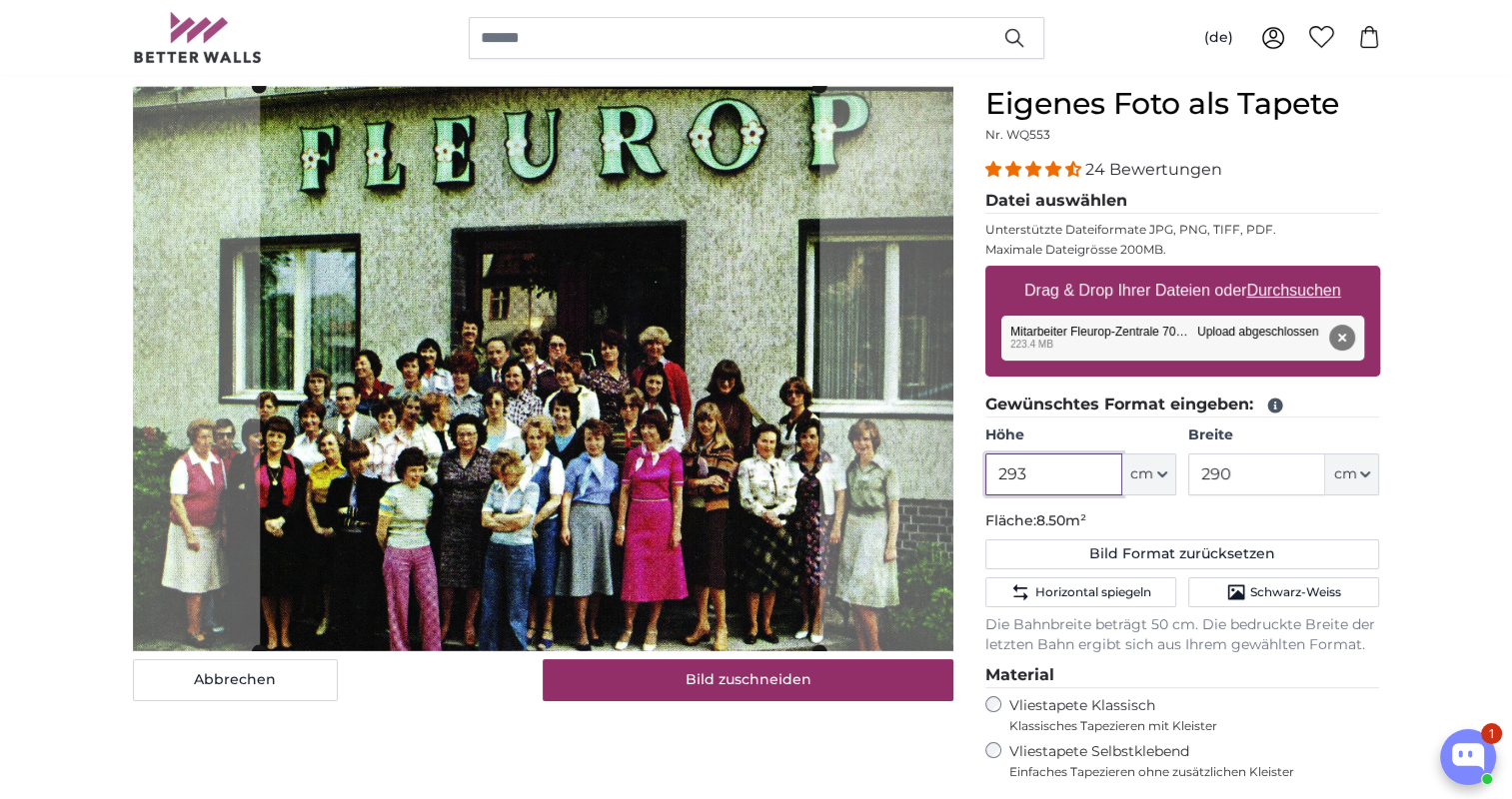type on "293" 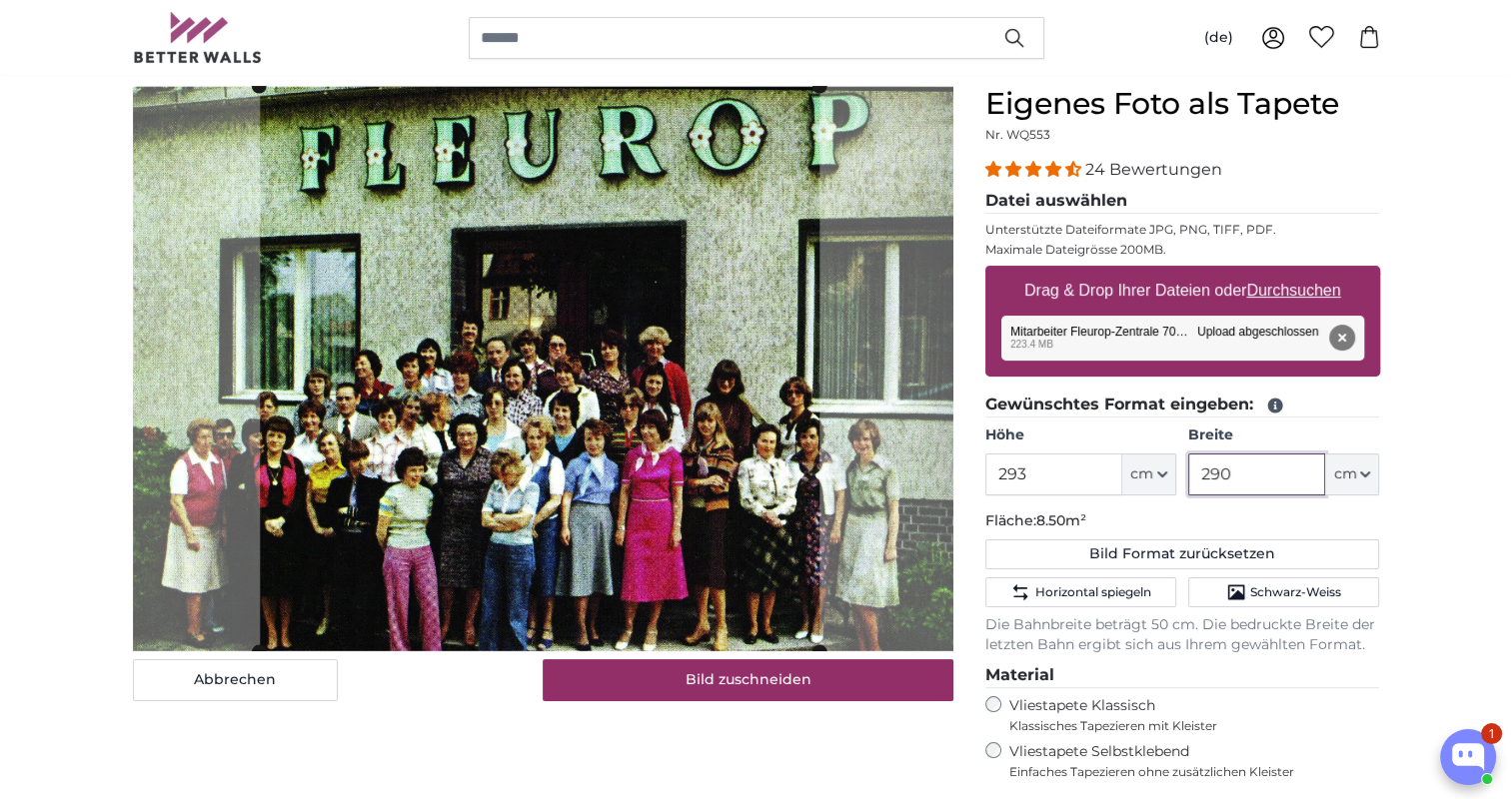 drag, startPoint x: 1251, startPoint y: 474, endPoint x: 1093, endPoint y: 475, distance: 158.00316 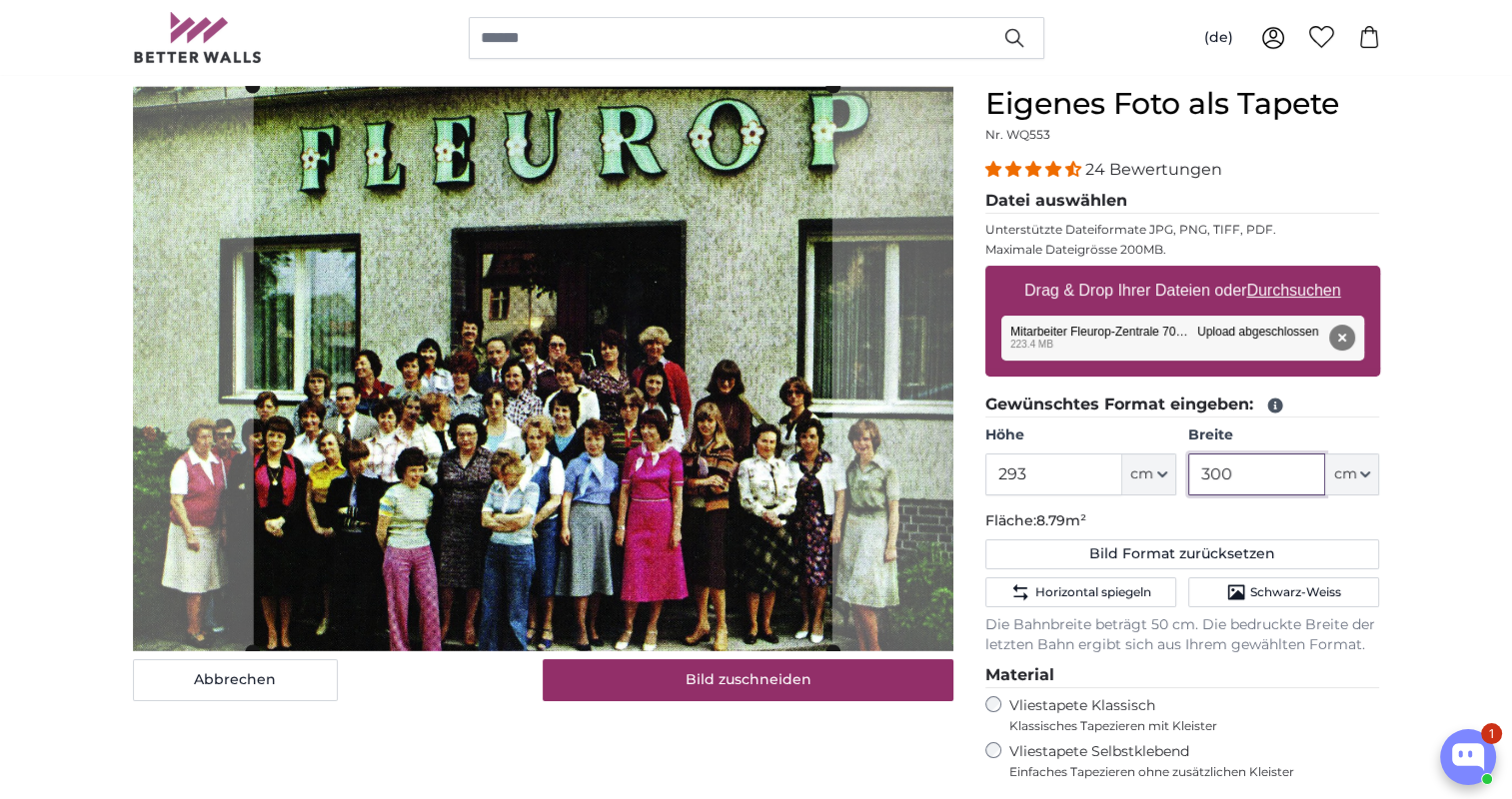 drag, startPoint x: 1242, startPoint y: 480, endPoint x: 1151, endPoint y: 467, distance: 91.92388 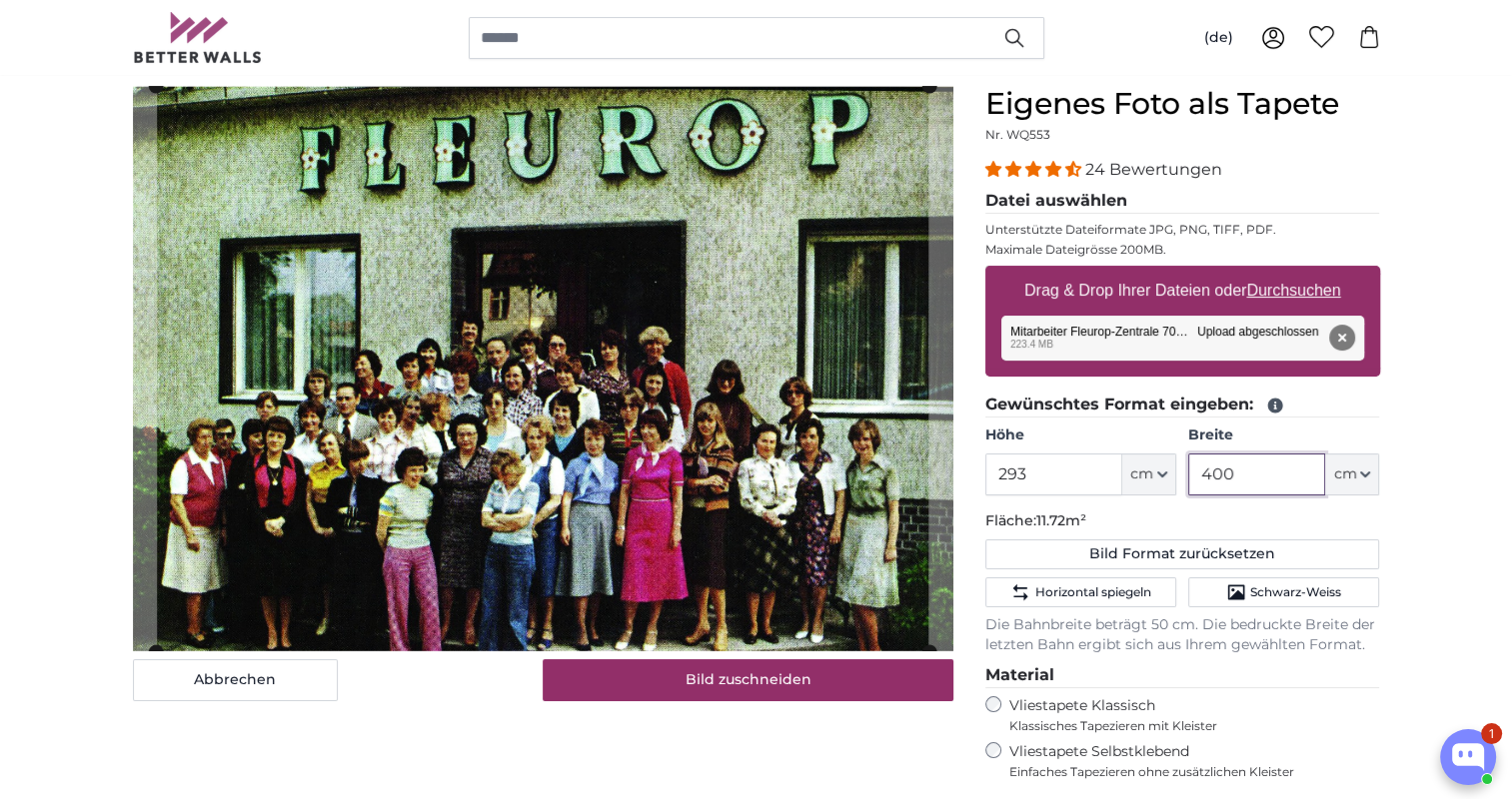 drag, startPoint x: 1259, startPoint y: 472, endPoint x: 963, endPoint y: 421, distance: 300.36145 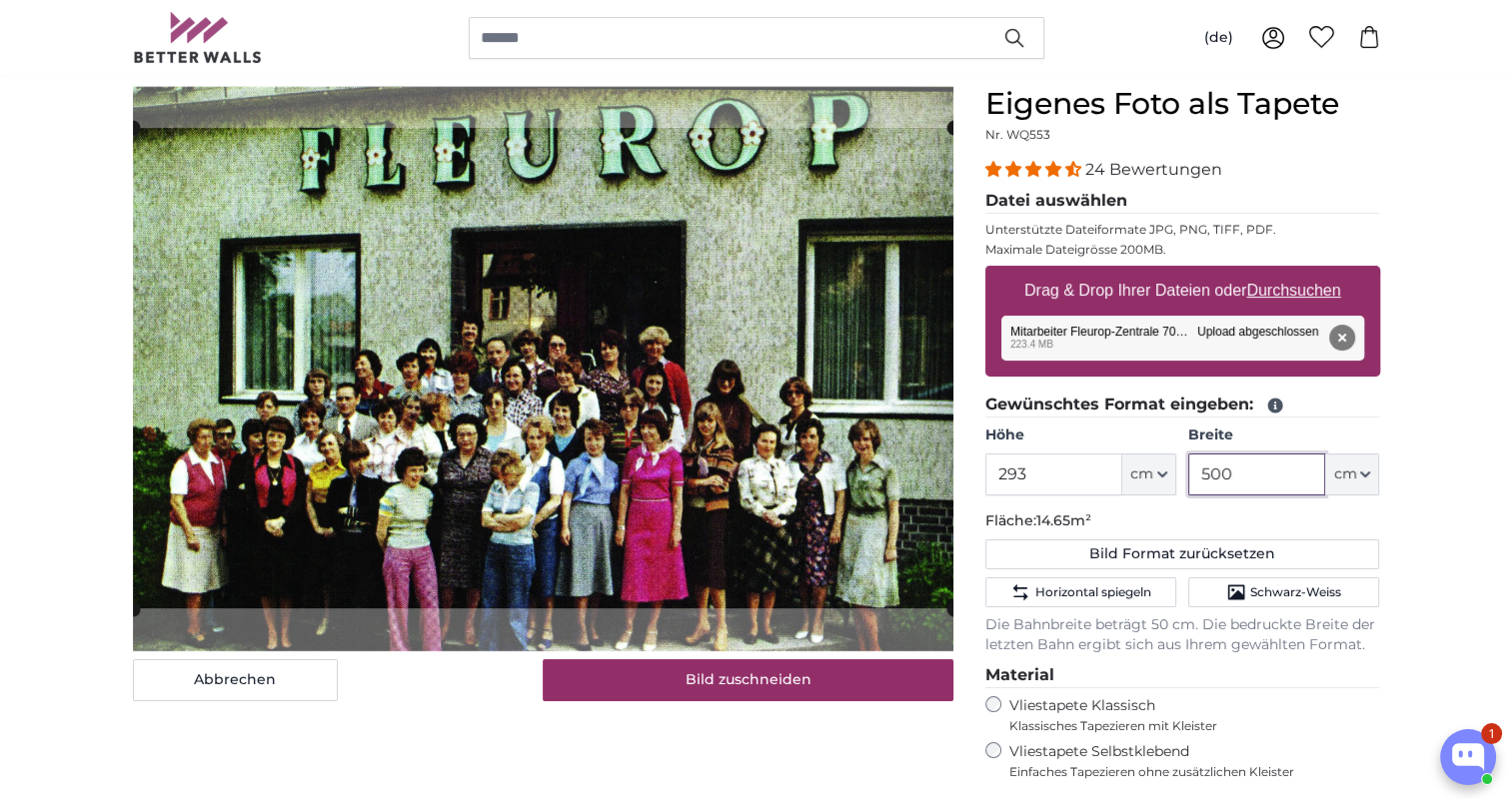 click on "1
Fototapeten nach Mass
GRATIS Lieferung!  -  Geliefert bis 8. Aug.
60'000 ZUFRIEDENE KUNDEN
(de)
English
Français" at bounding box center (756, 2734) 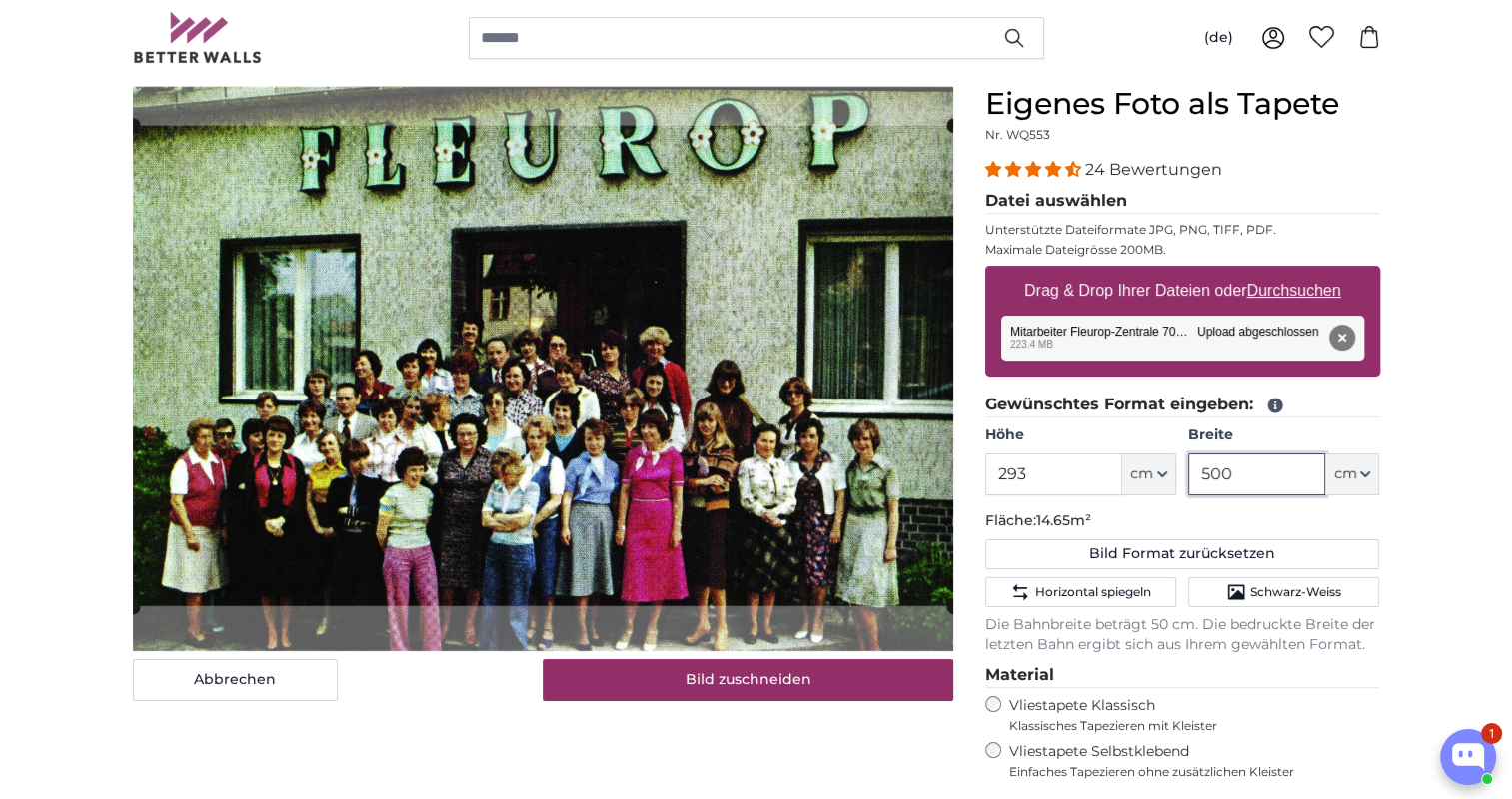 click on "1
Fototapeten nach Mass
GRATIS Lieferung!  -  Geliefert bis 8. Aug.
60'000 ZUFRIEDENE KUNDEN
(de)
English
Français" at bounding box center (756, 226) 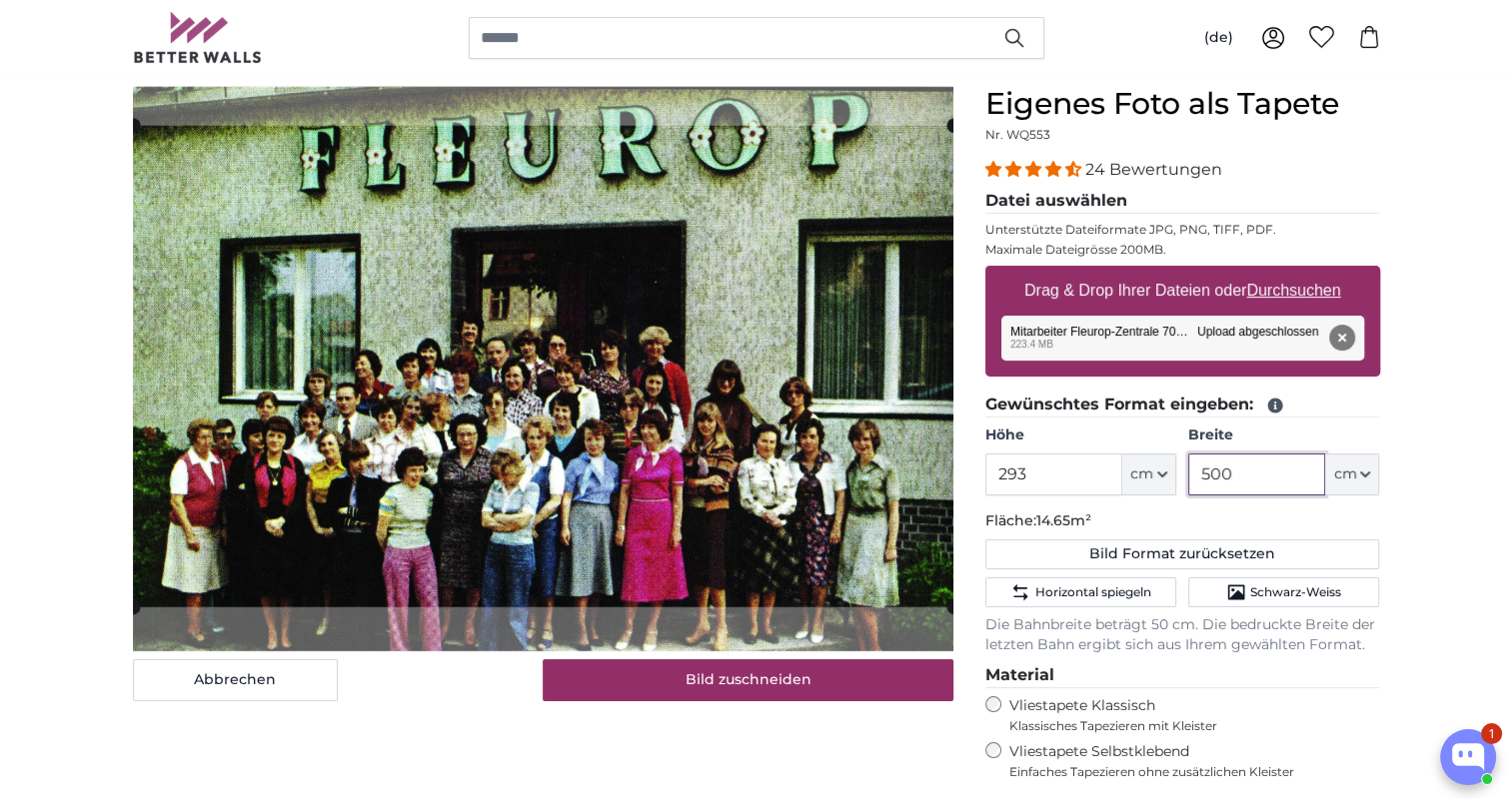 click on "Abbrechen
Bild zuschneiden
Bahnen ausblenden
Eigenes Foto als Tapete
Nr. WQ553
24 Bewertungen" at bounding box center (756, 588) 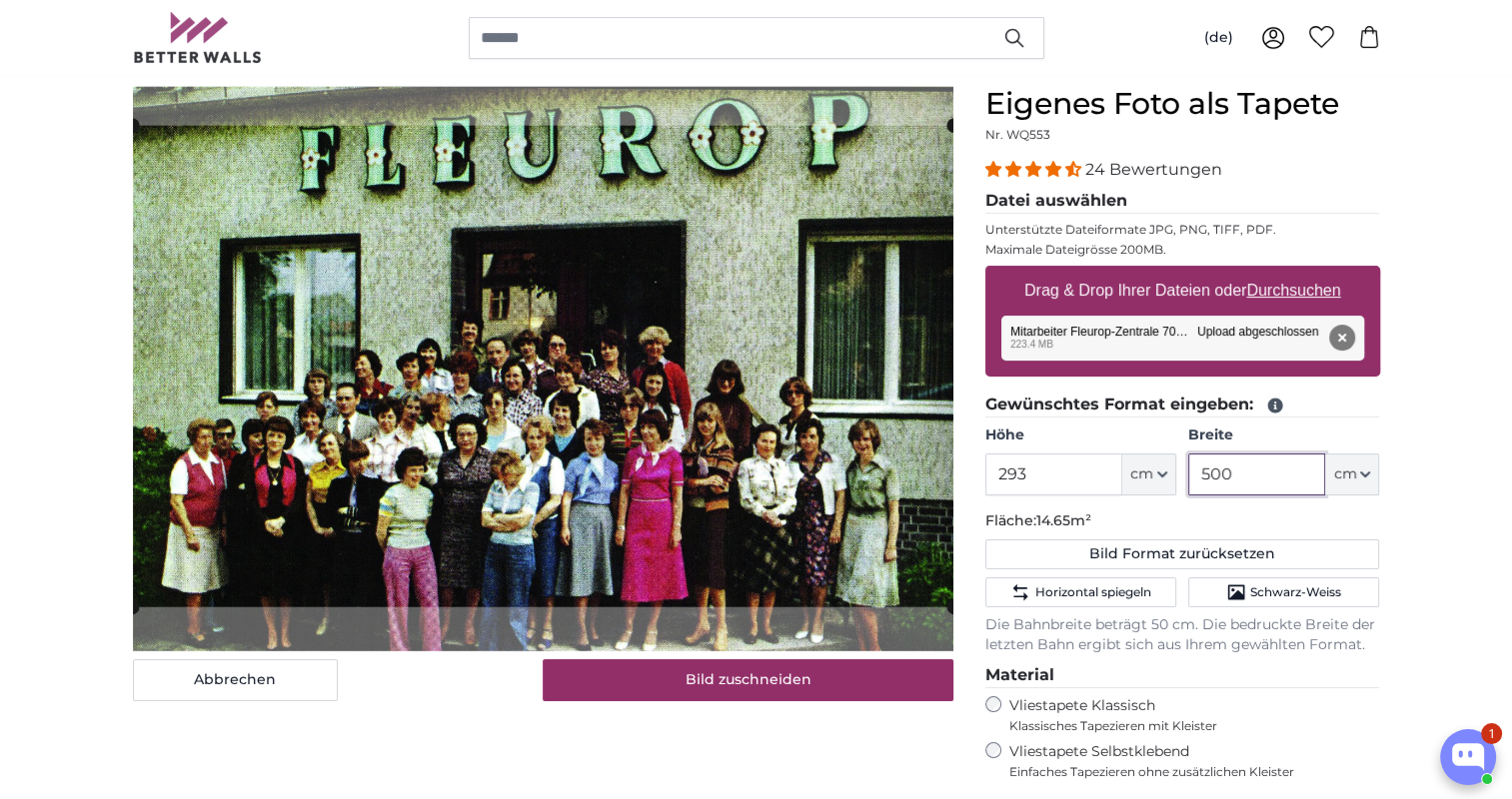 drag, startPoint x: 1227, startPoint y: 471, endPoint x: 943, endPoint y: 419, distance: 288.7213 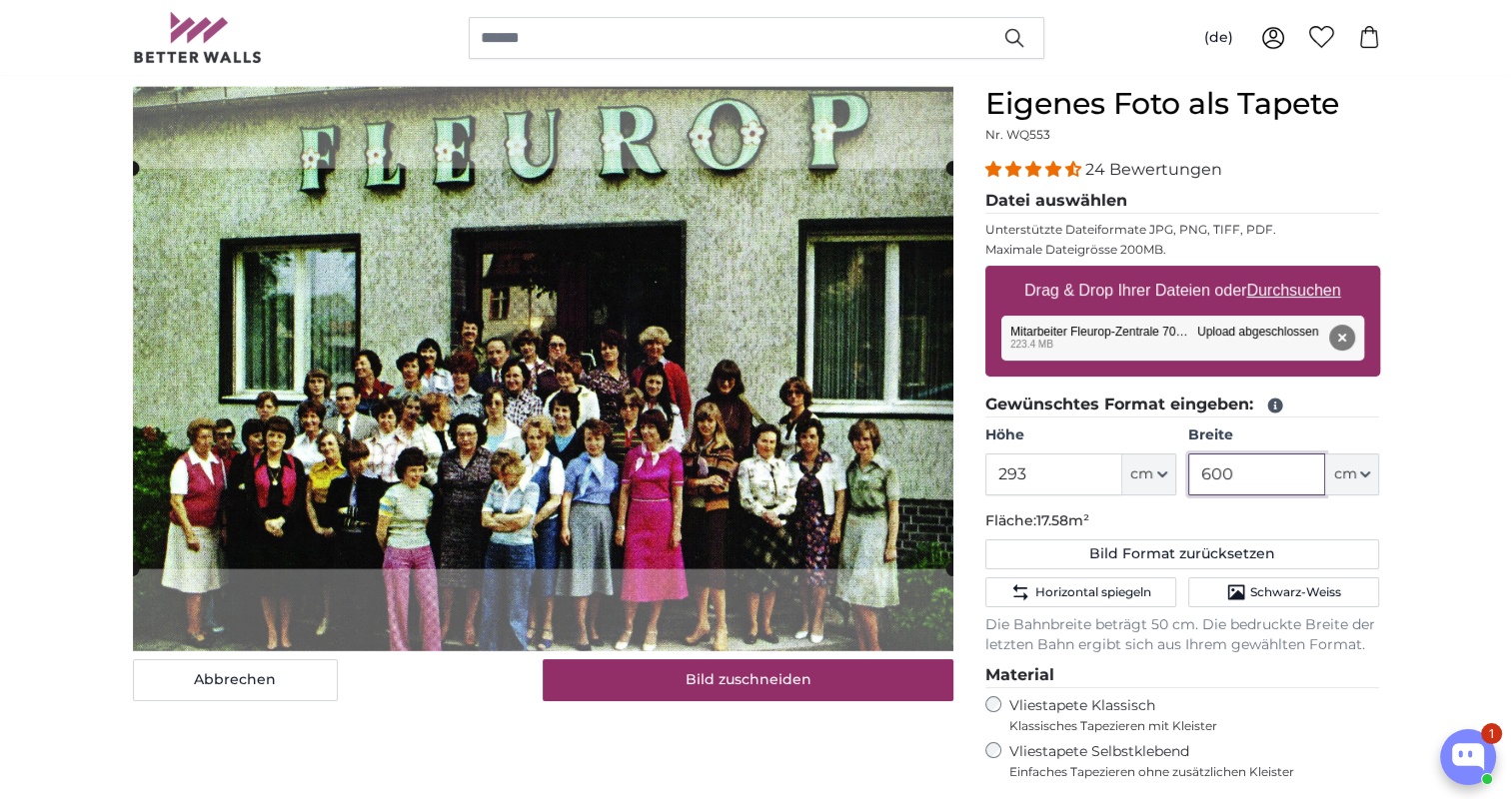 drag, startPoint x: 1255, startPoint y: 471, endPoint x: 1051, endPoint y: 461, distance: 204.24495 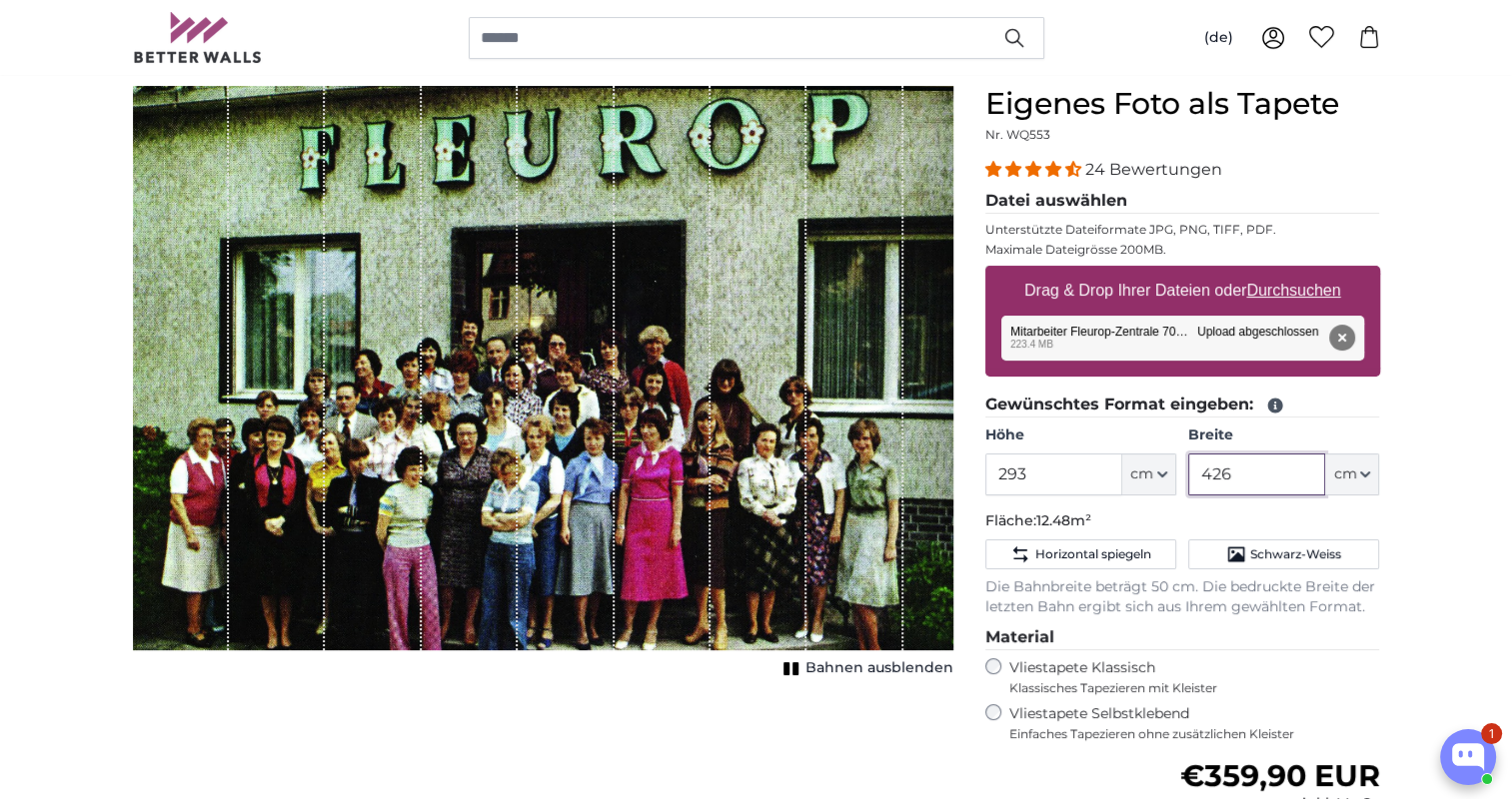drag, startPoint x: 1232, startPoint y: 476, endPoint x: 1167, endPoint y: 472, distance: 65.12296 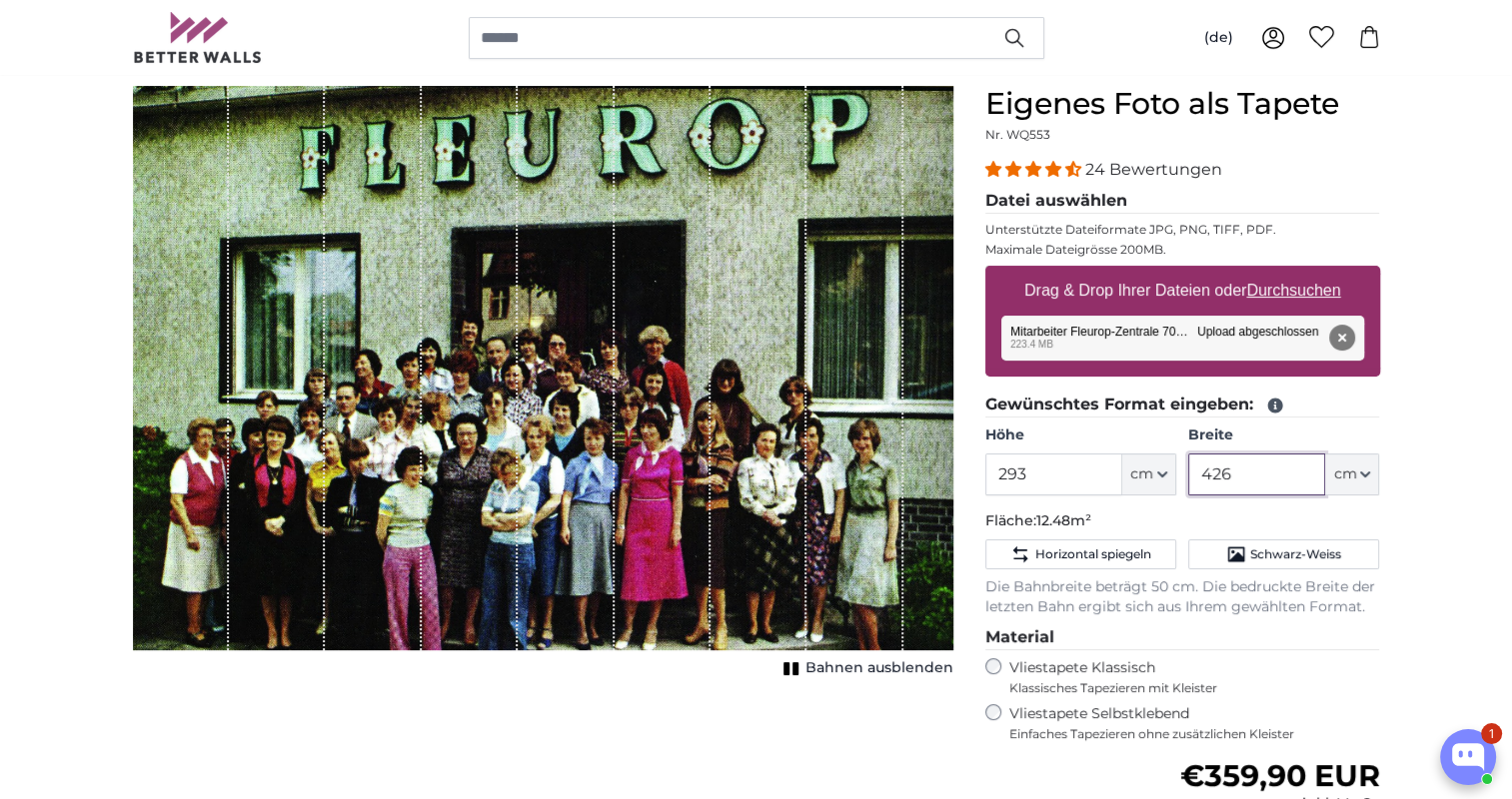 click on "426" at bounding box center (1256, 474) 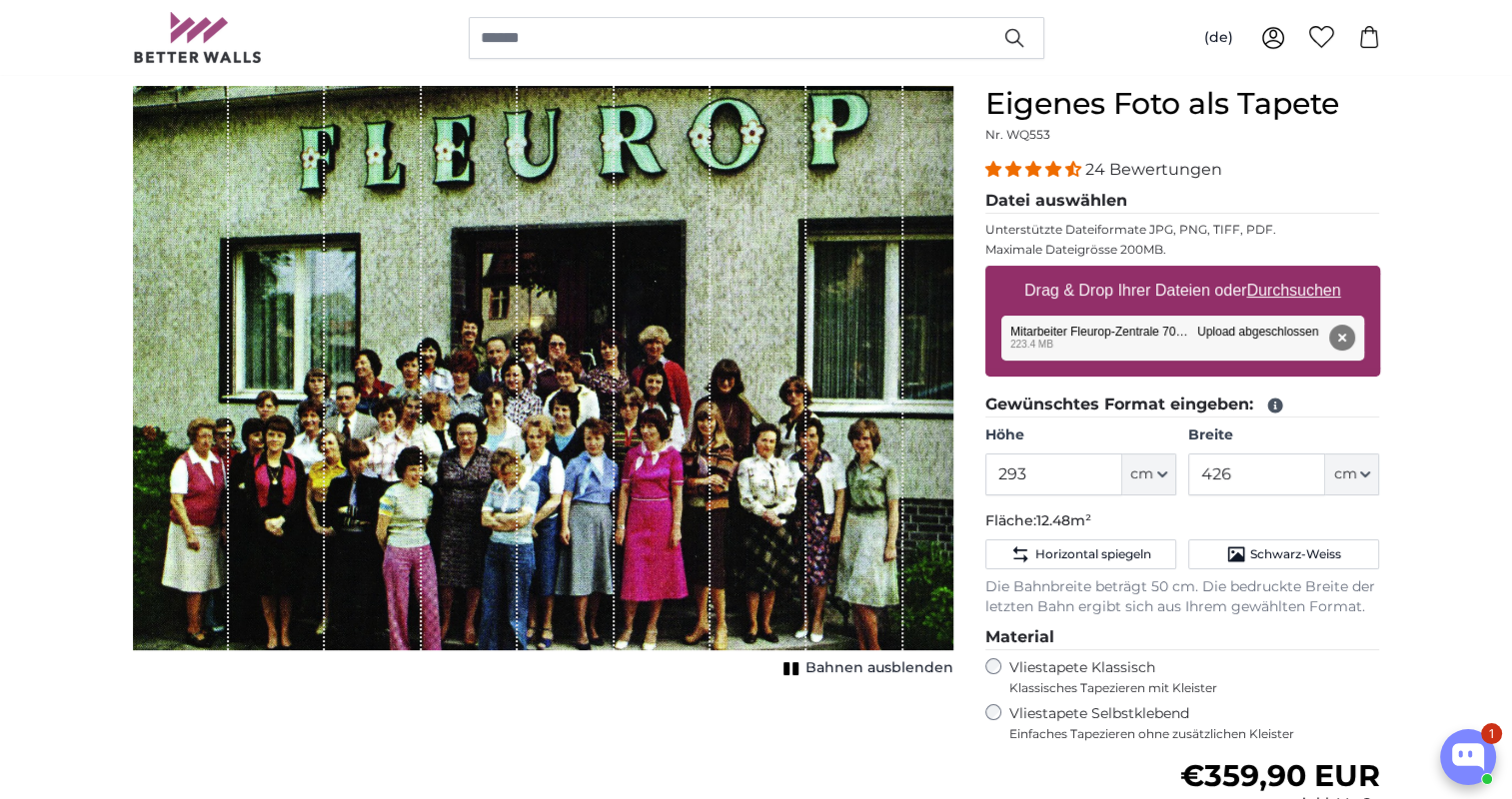 click on "Eigenes Foto als Tapete
Nr. WQ553
24 Bewertungen
Datei auswählen
Unterstützte Dateiformate JPG, PNG, TIFF, PDF.
Maximale Dateigrösse 200MB.
Drag & Drop Ihrer Dateien oder  Durchsuchen Mitarbeiter Fleurop-Zentrale 70er Jahre_zoomed.jpg Entfernen Nochmal versuchen Entfernen Hochladen Abbrechen Nochmal versuchen Entfernen Mitarbeiter Fleurop-Zentrale 70er Jahre_zoomed.jpg edit 223.4 MB" at bounding box center (1182, 585) 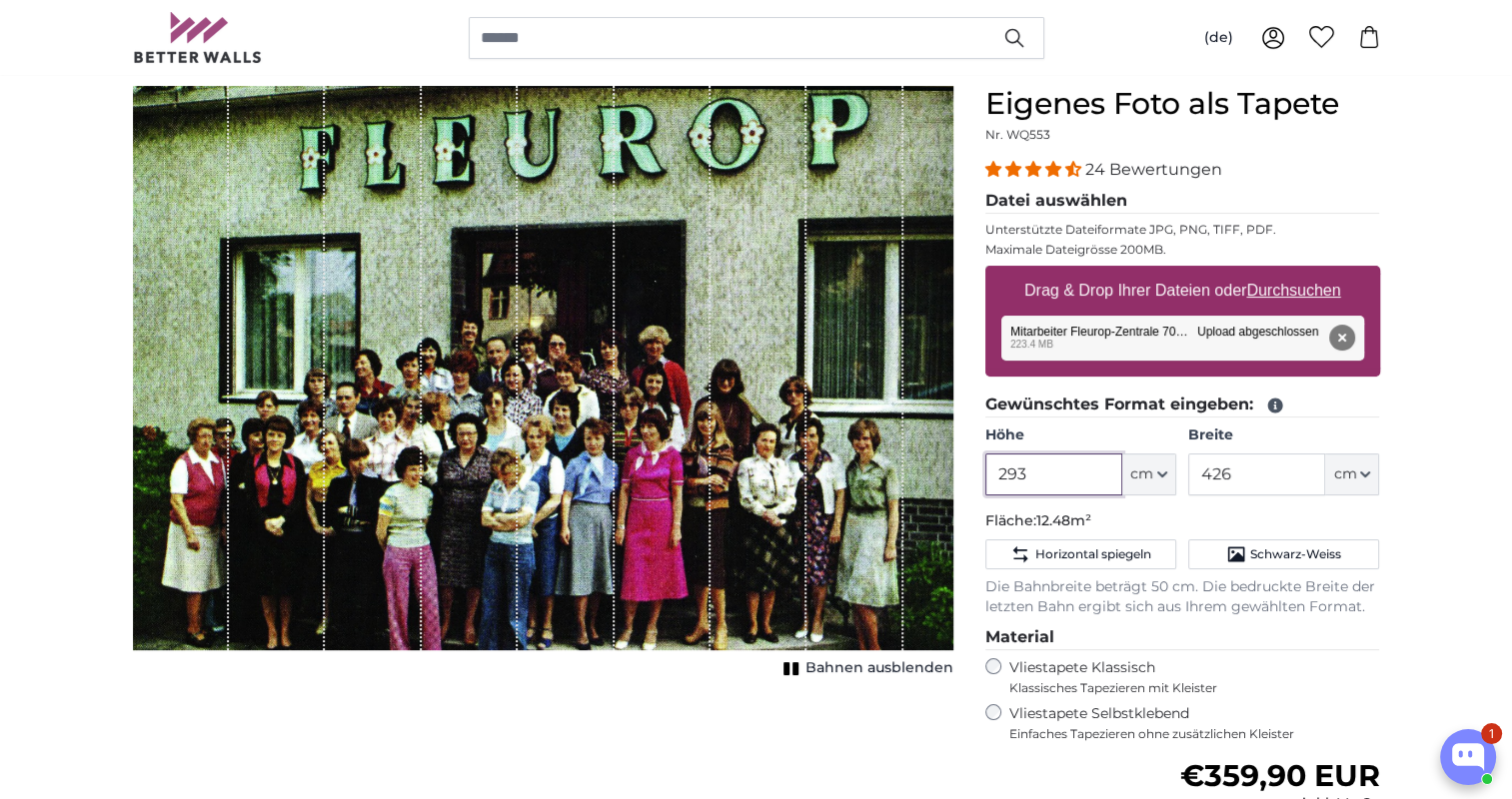 click on "293" at bounding box center [1053, 474] 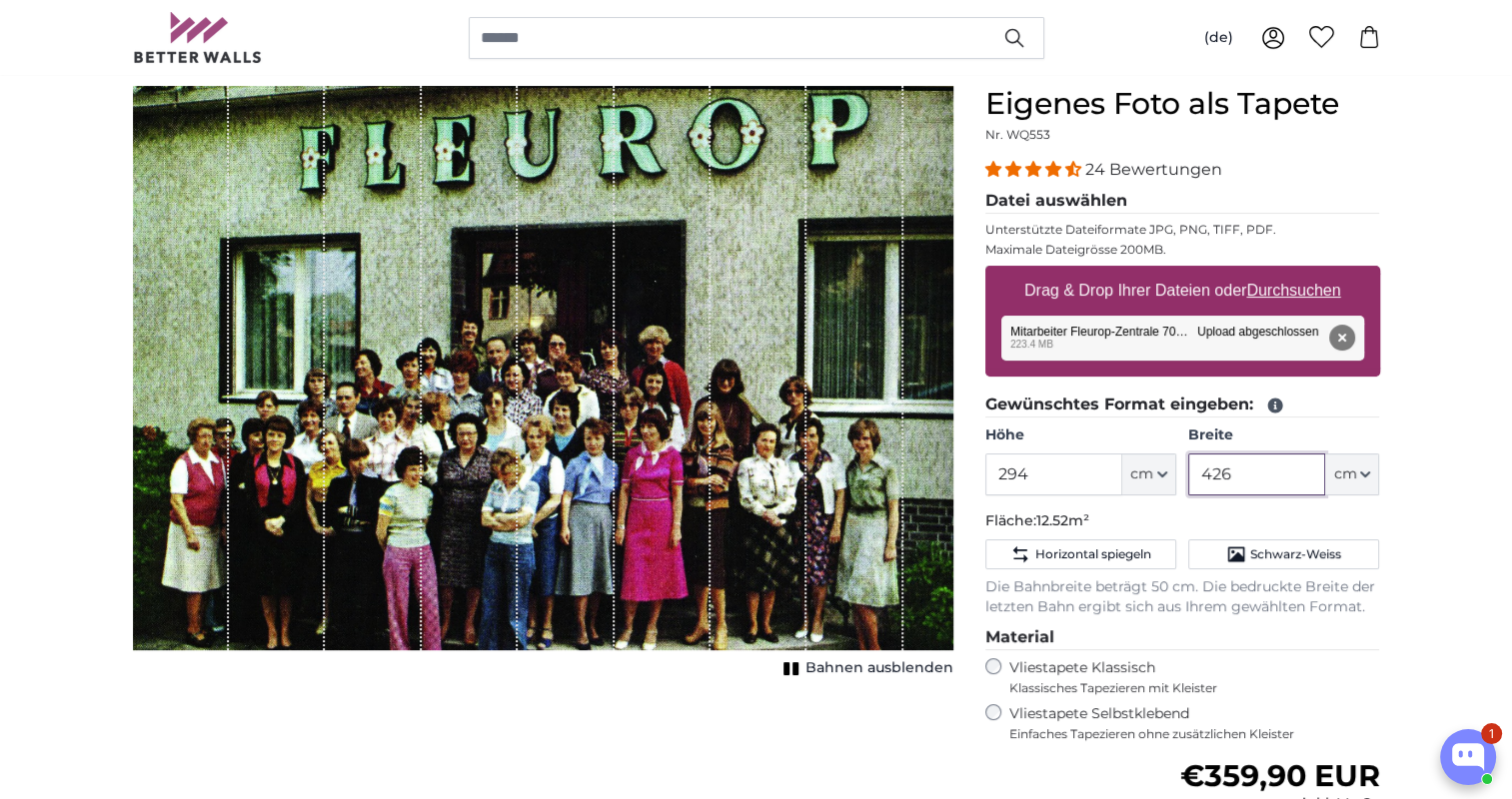 click on "426" at bounding box center [1256, 474] 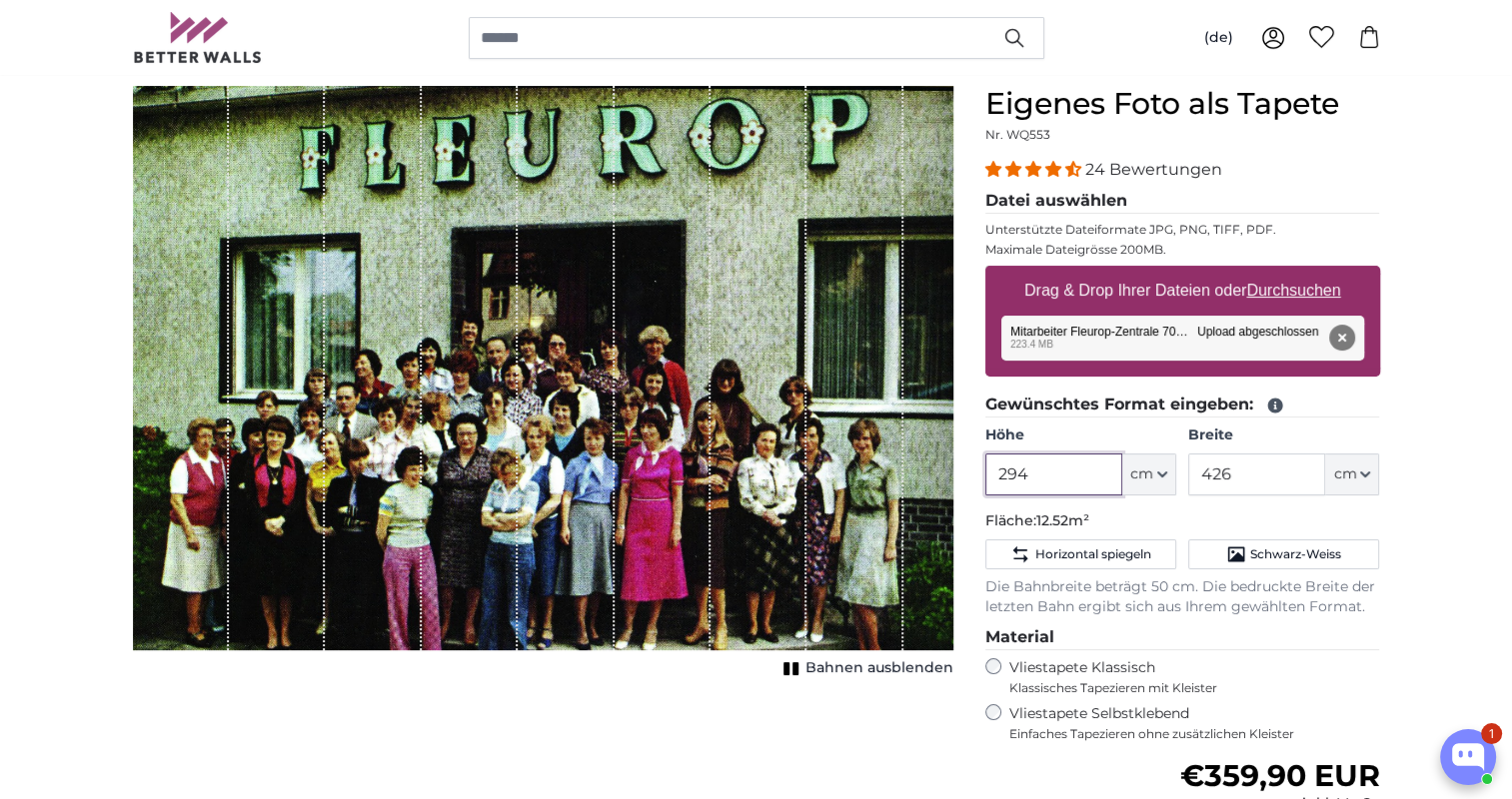 click on "294" at bounding box center [1053, 474] 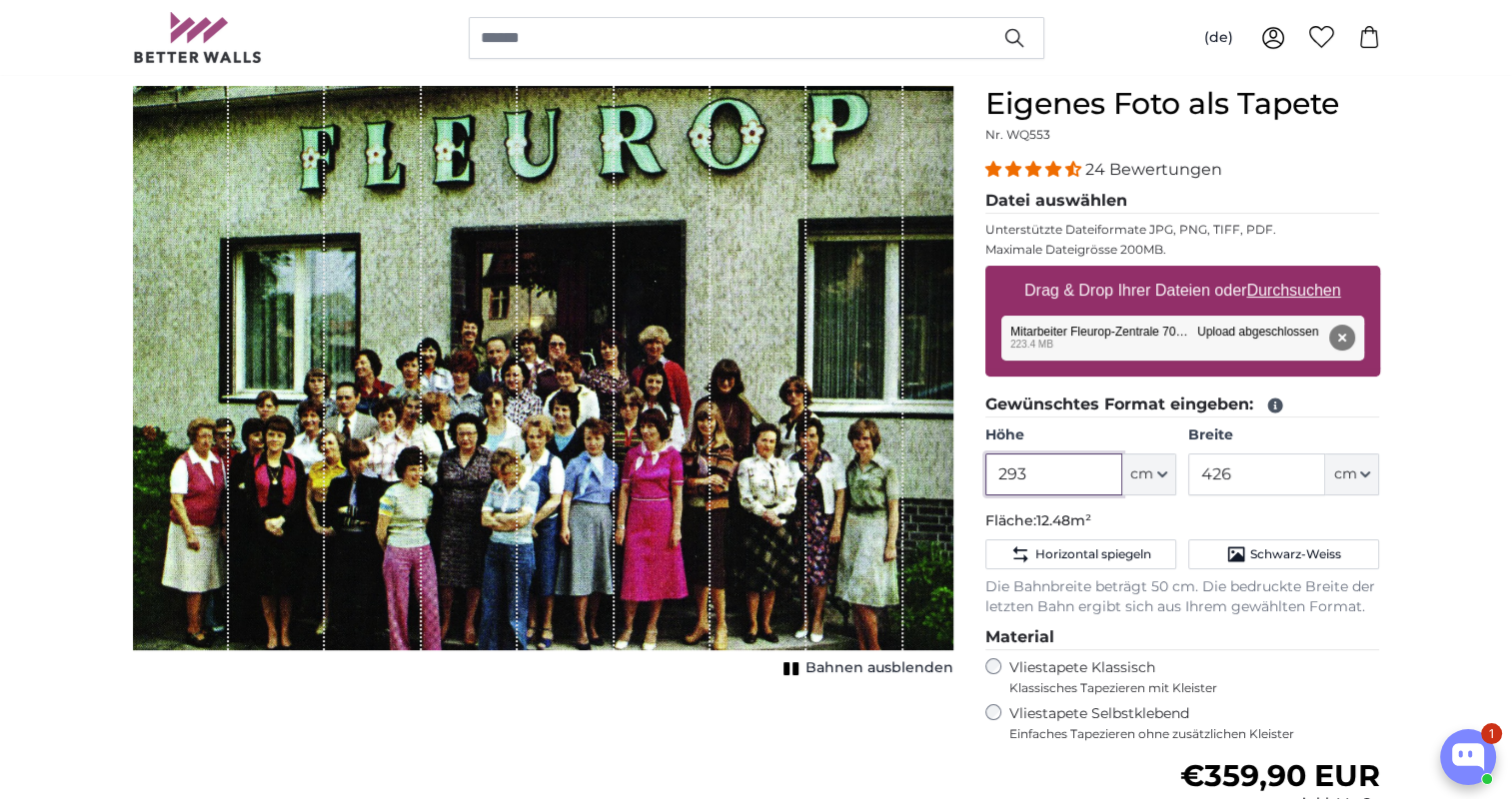 type on "293" 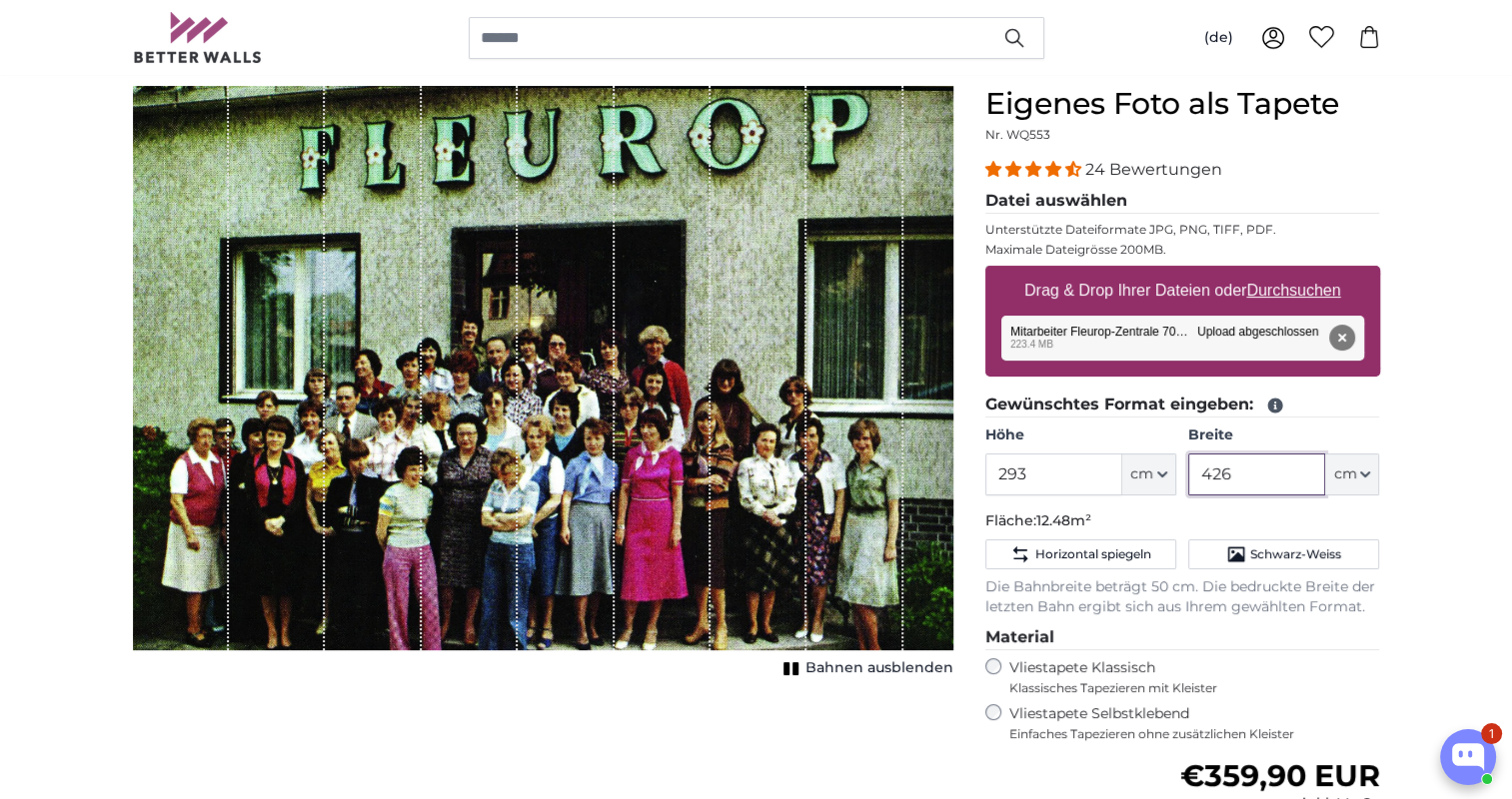 click on "426" at bounding box center [1256, 474] 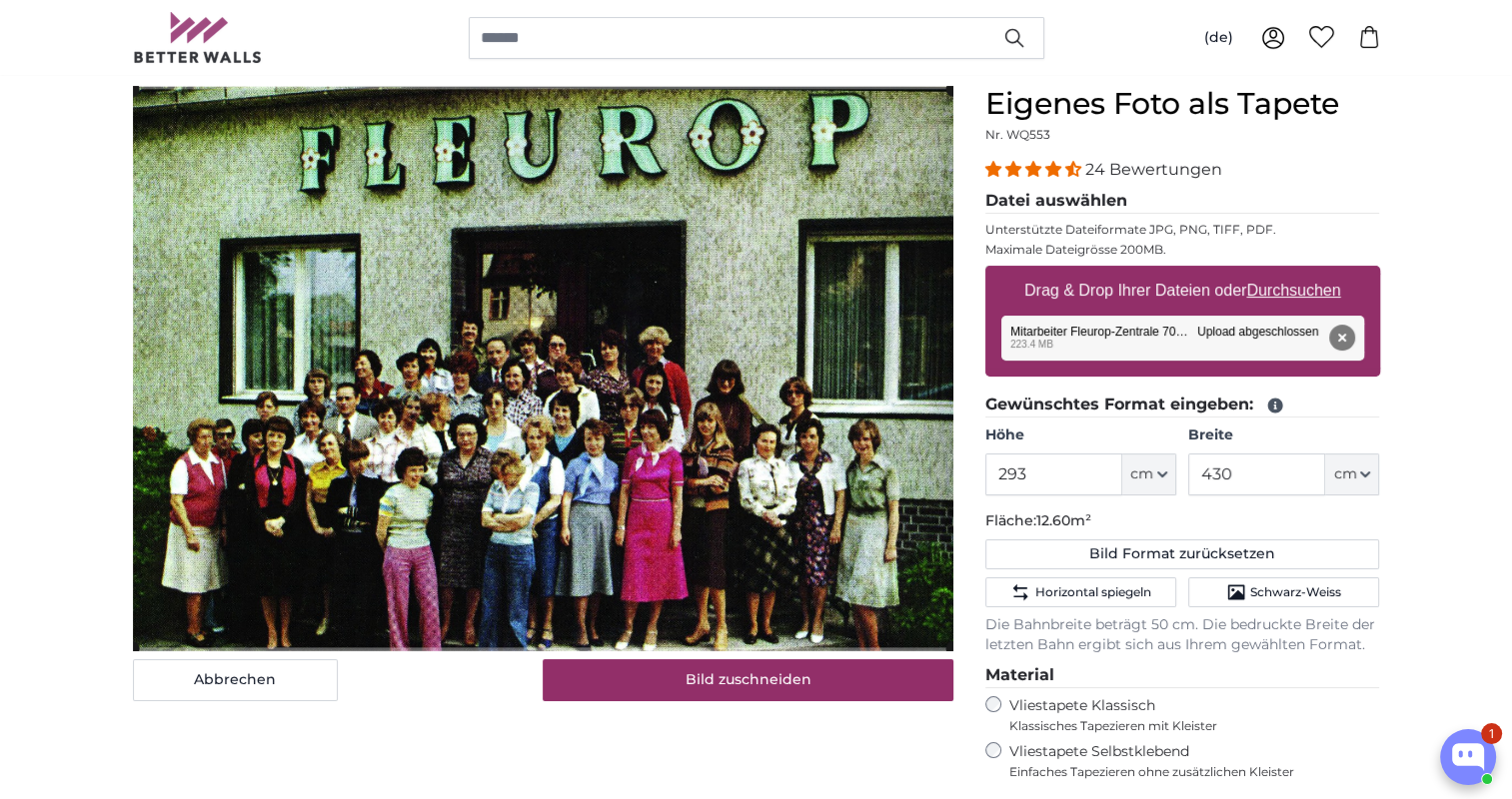 click on "Eigenes Bild als Fototapete
Eigenes Foto als Tapete
Eigenes Foto als Tapete
Abbrechen
Bild zuschneiden" at bounding box center (756, 2534) 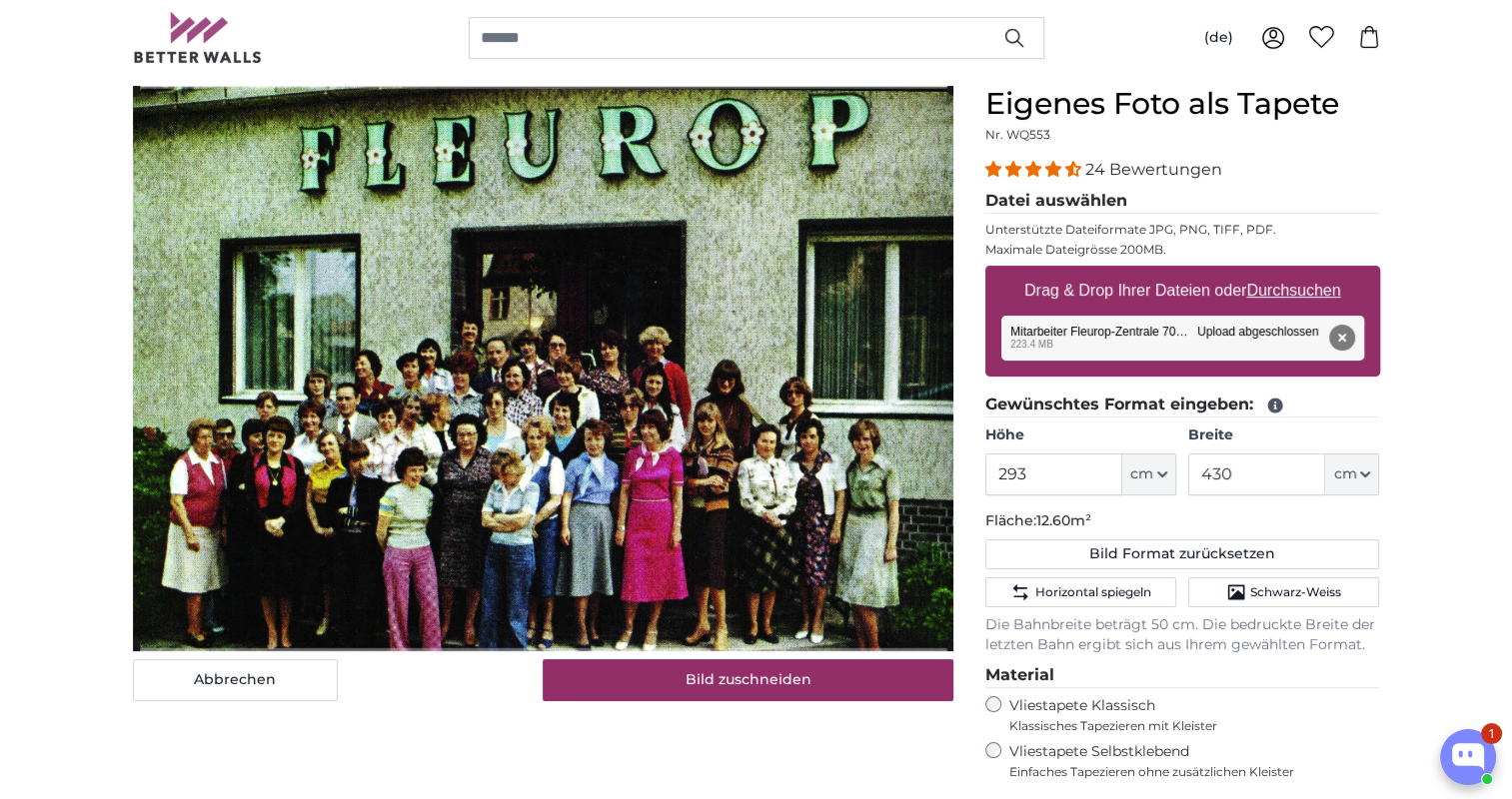 click on "1
Fototapeten nach Mass
GRATIS Lieferung!  -  Geliefert bis 8. Aug.
60'000 ZUFRIEDENE KUNDEN
(de)
English
Français" at bounding box center [756, 2734] 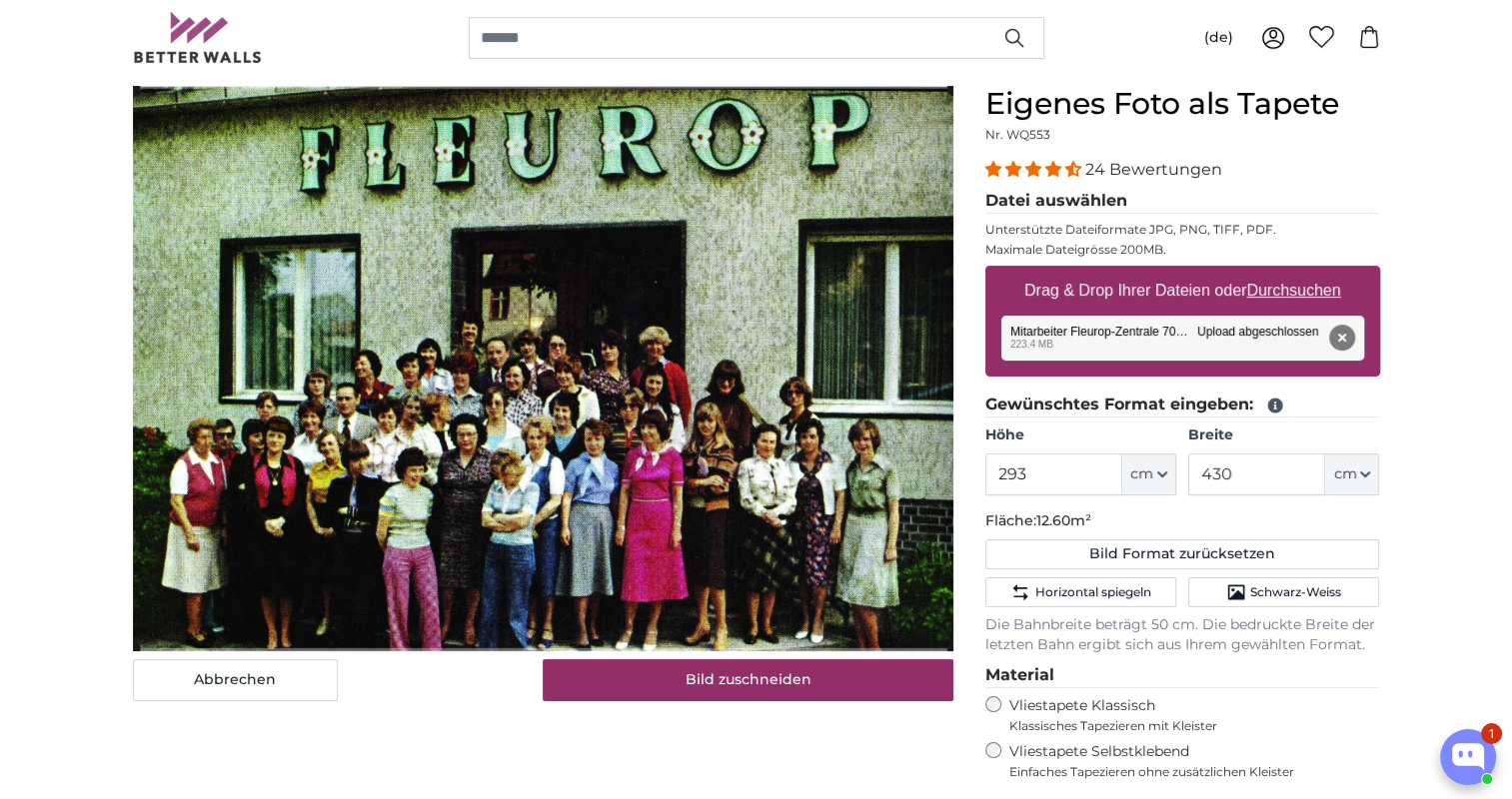 click on "Abbrechen
Bild zuschneiden
Bahnen ausblenden
Eigenes Foto als Tapete
Nr. WQ553
24 Bewertungen" at bounding box center [756, 588] 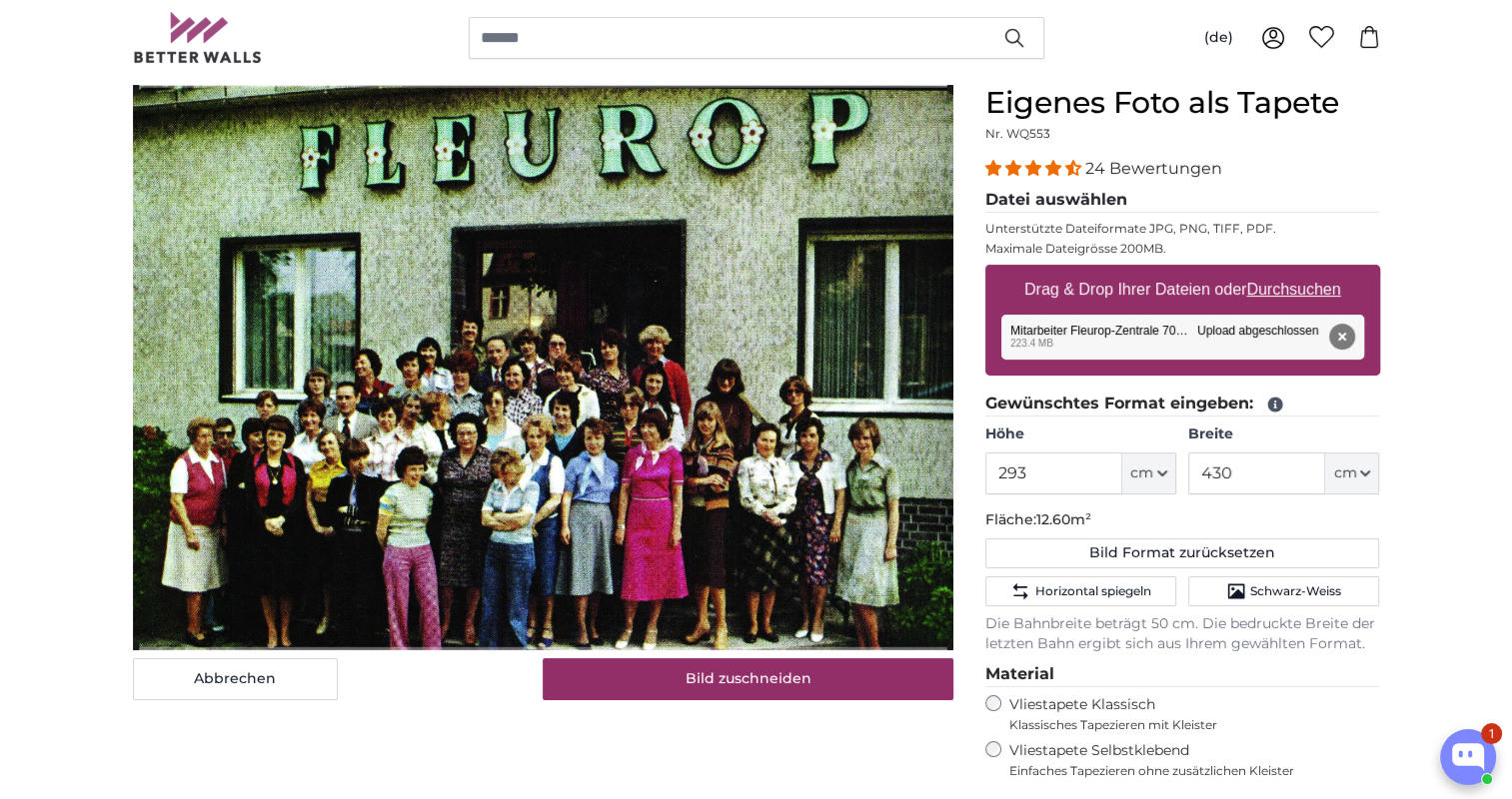 scroll, scrollTop: 174, scrollLeft: 0, axis: vertical 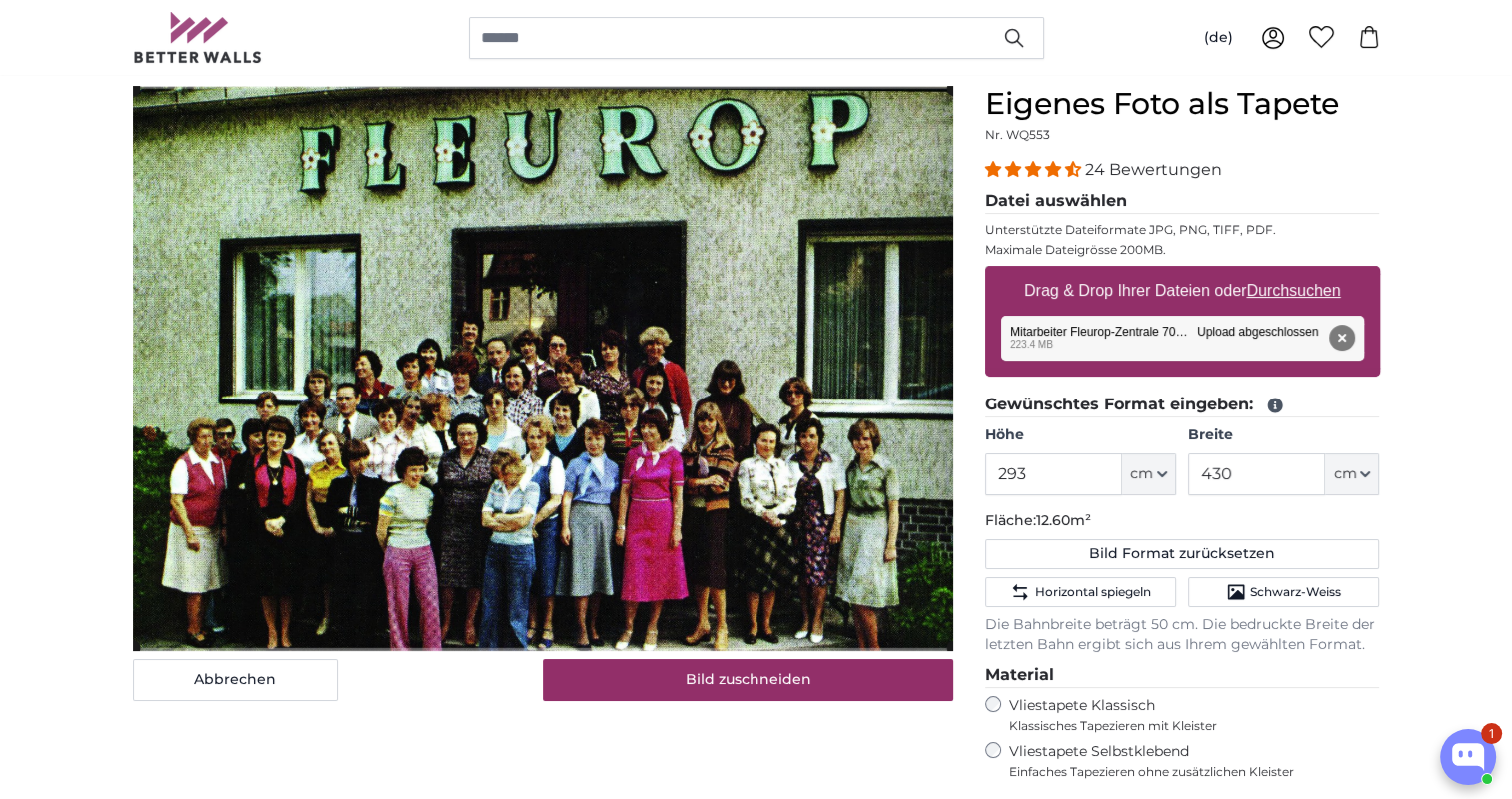 click on "Abbrechen
Bild zuschneiden
Bahnen ausblenden" at bounding box center (543, 604) 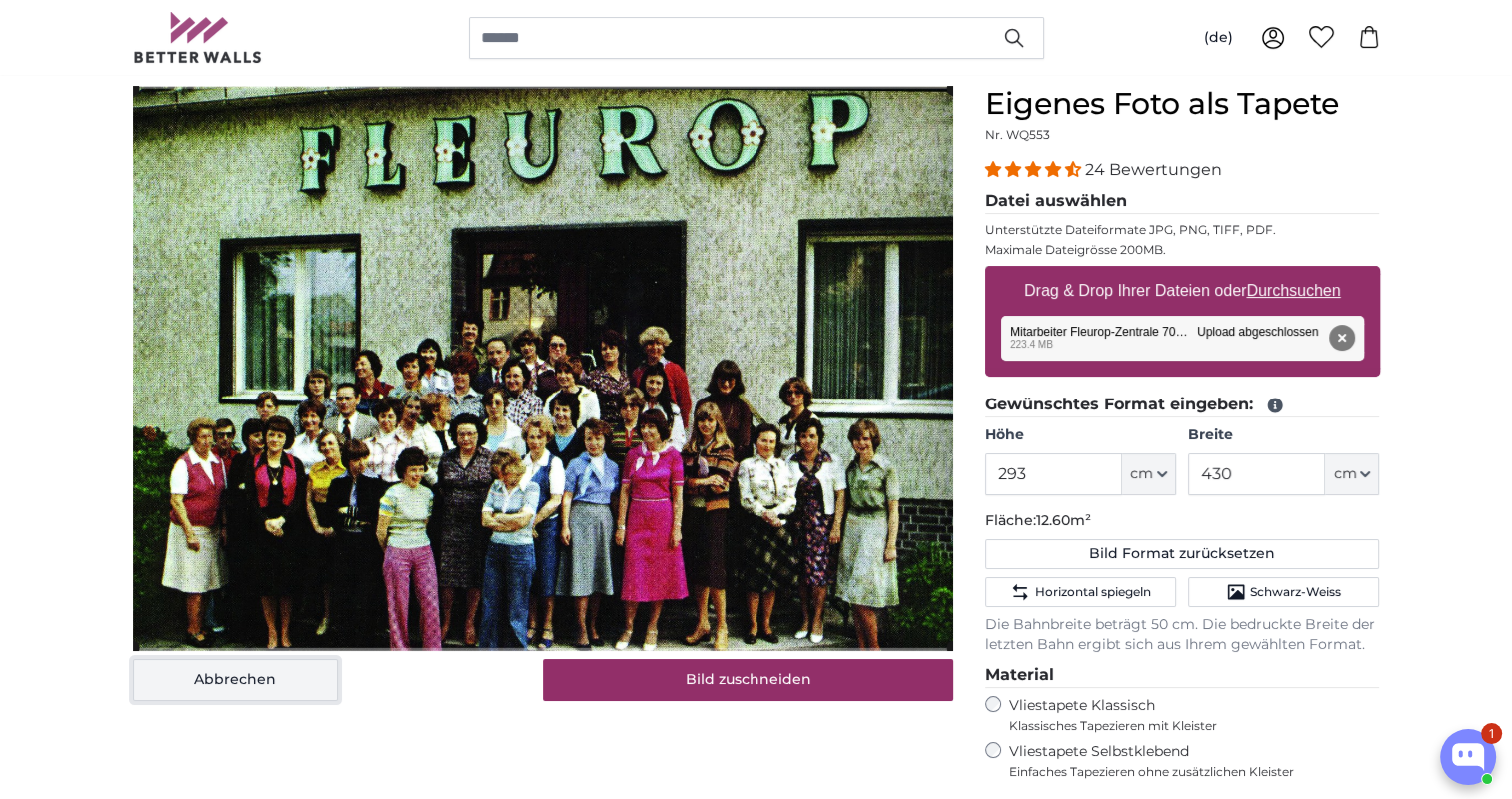 click on "Abbrechen" at bounding box center [235, 680] 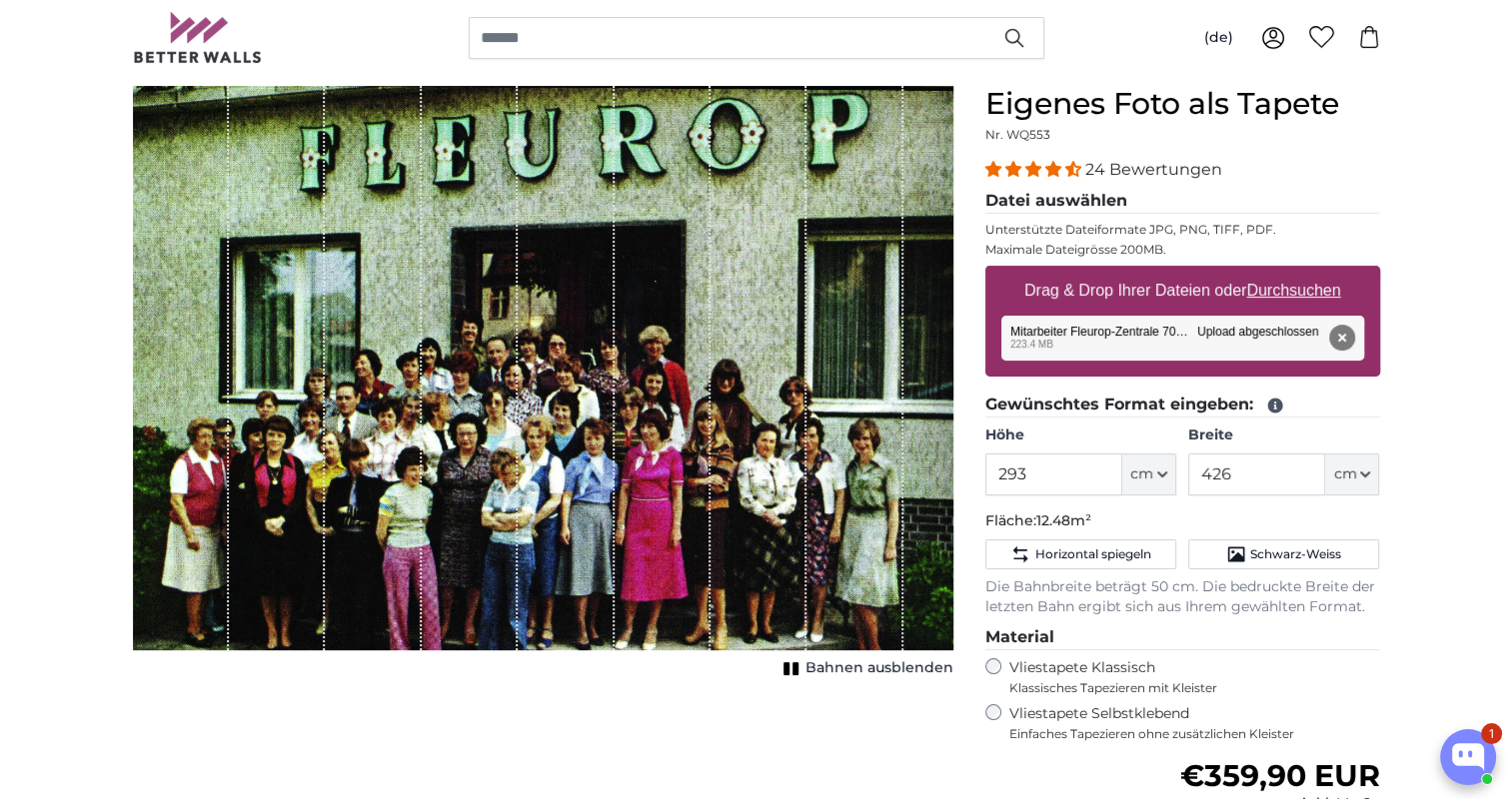 click at bounding box center (470, 368) 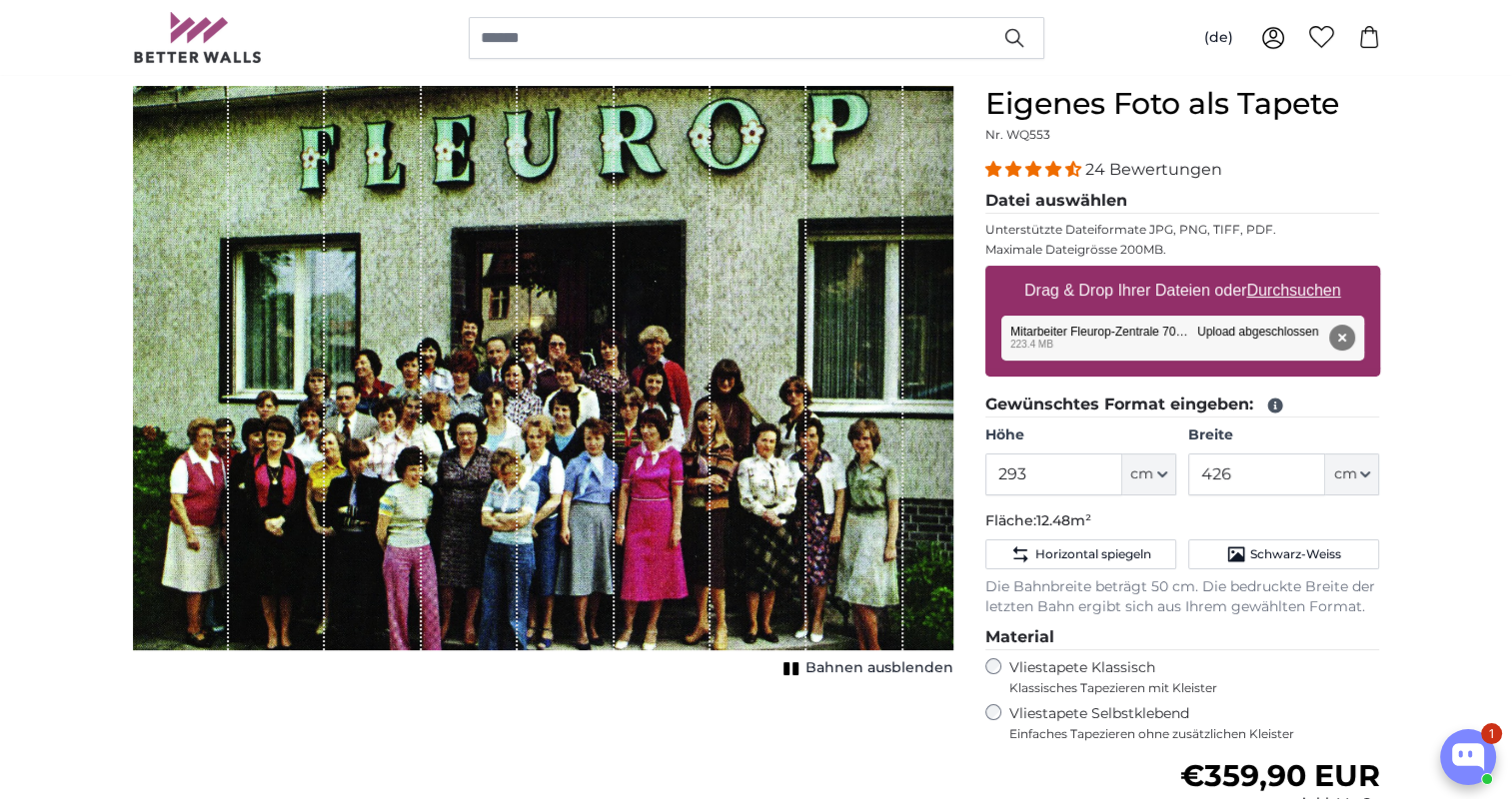 click 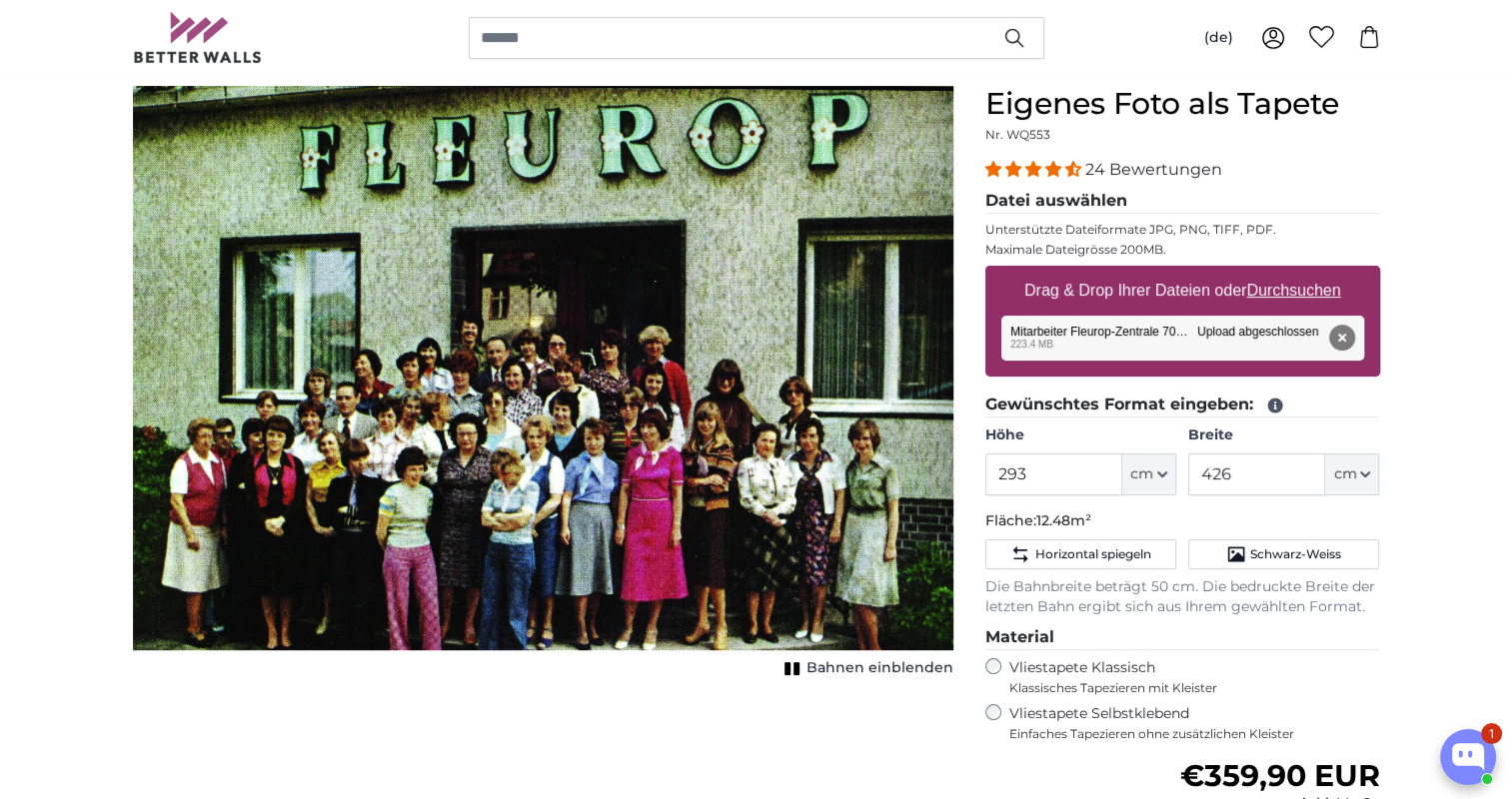 click 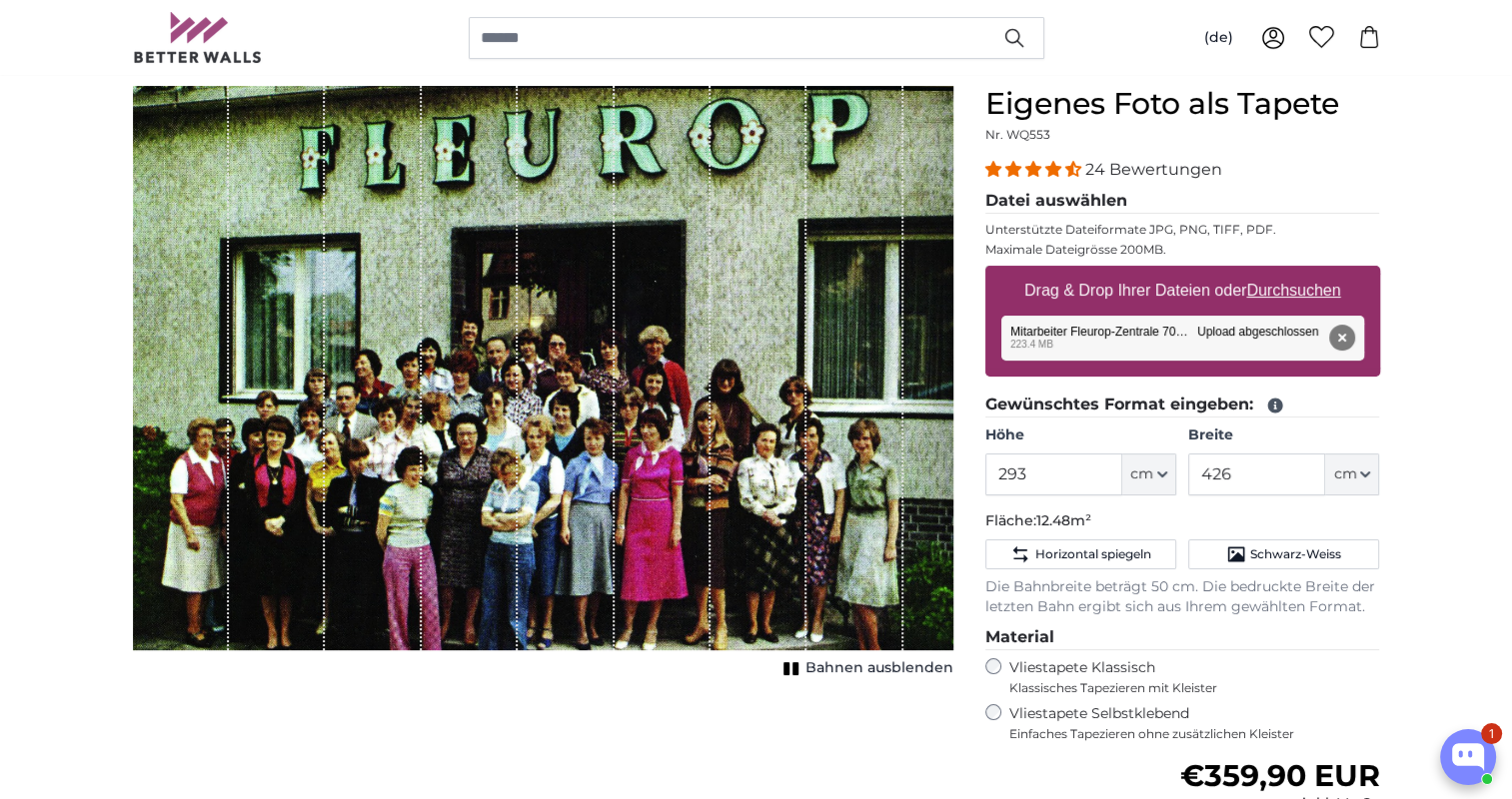 click 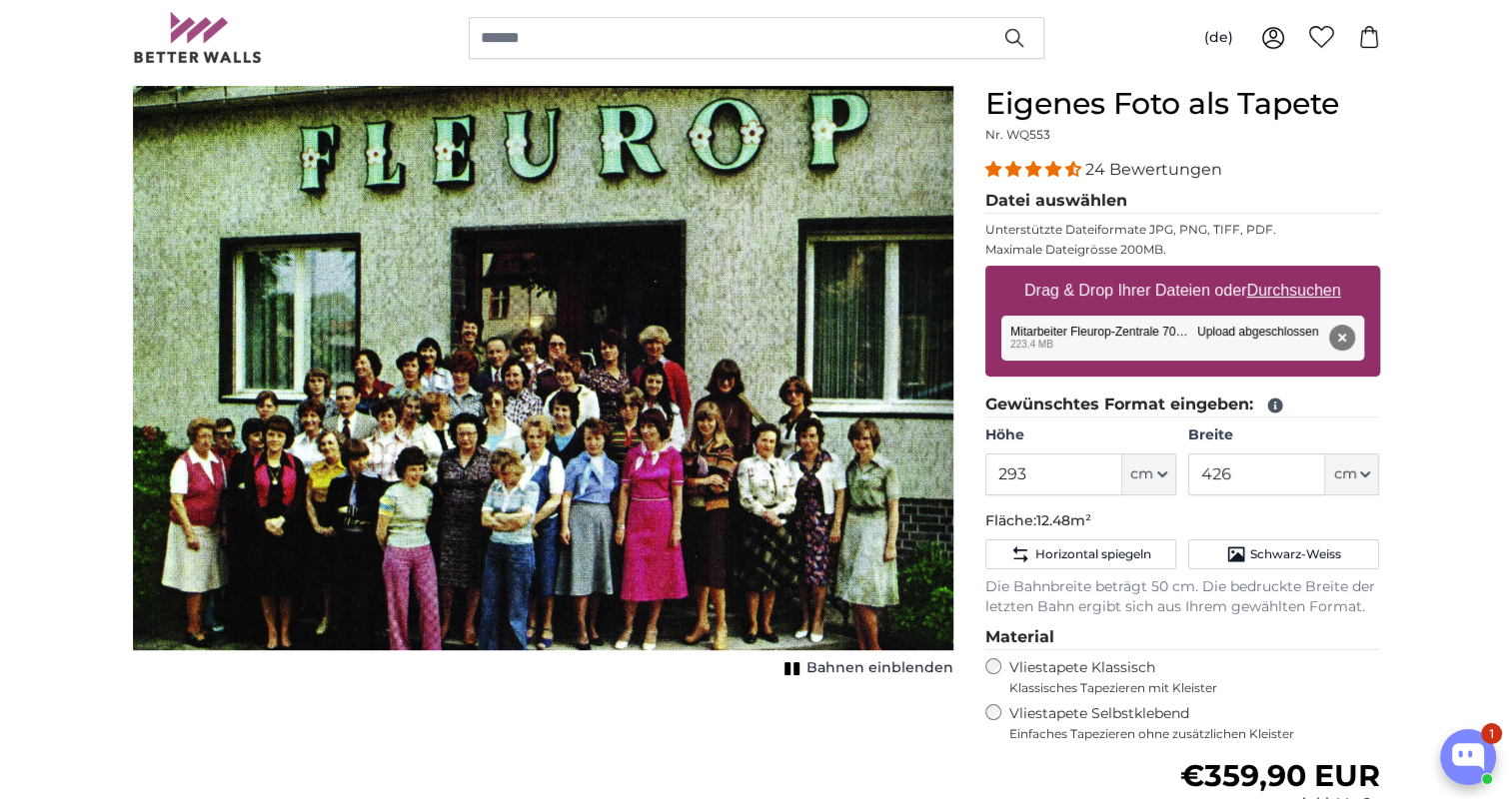 click 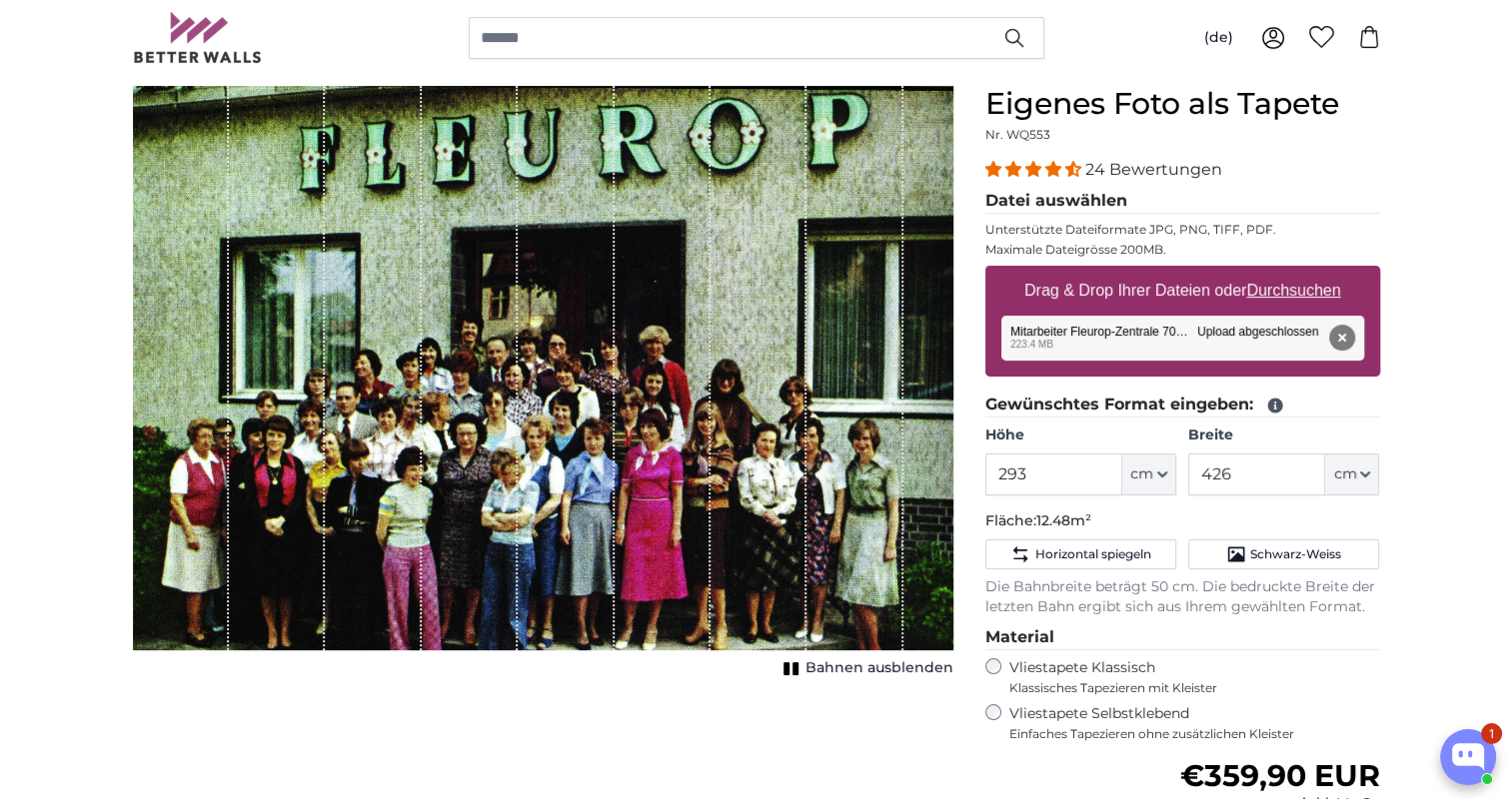 click 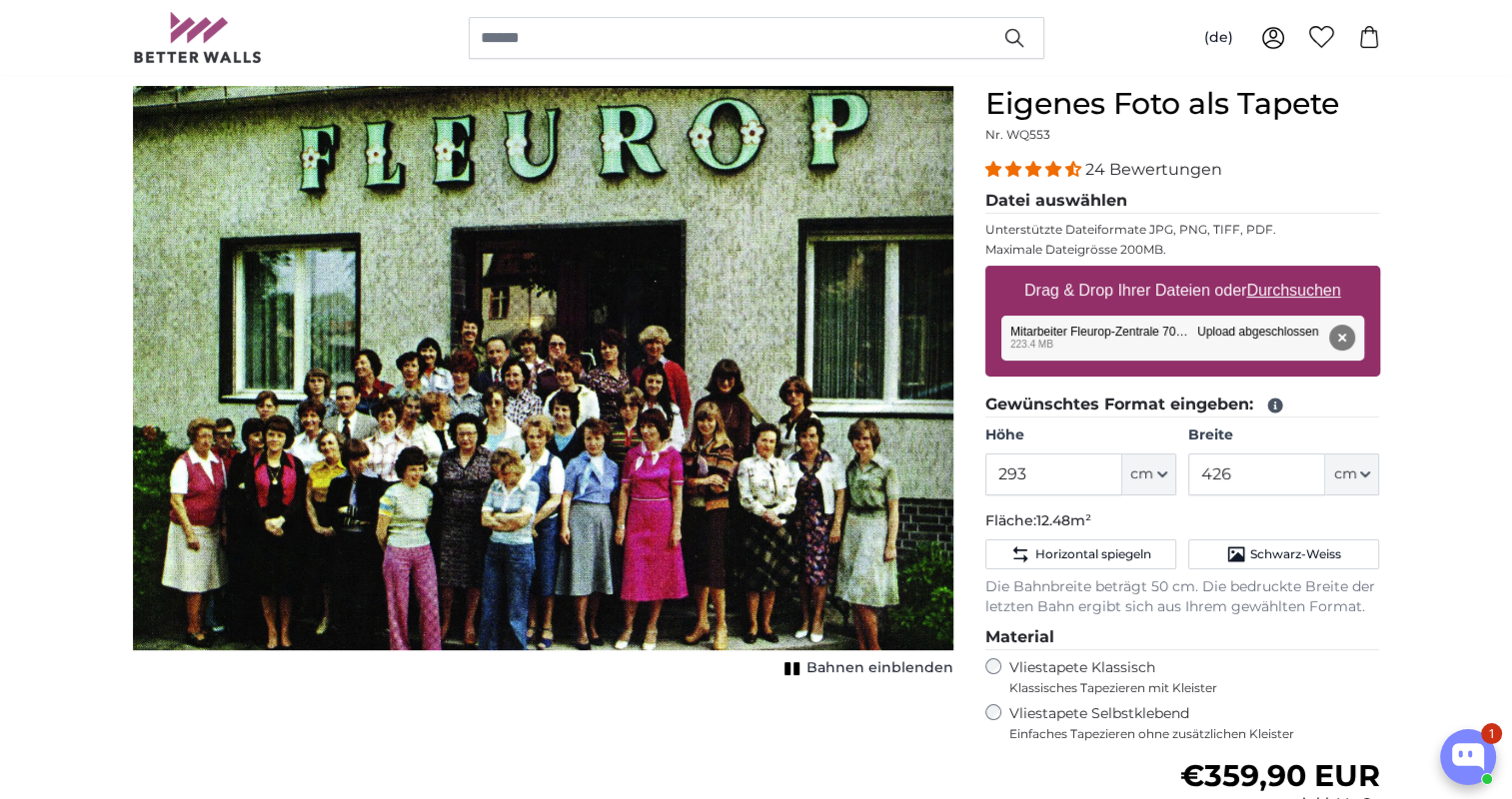 click 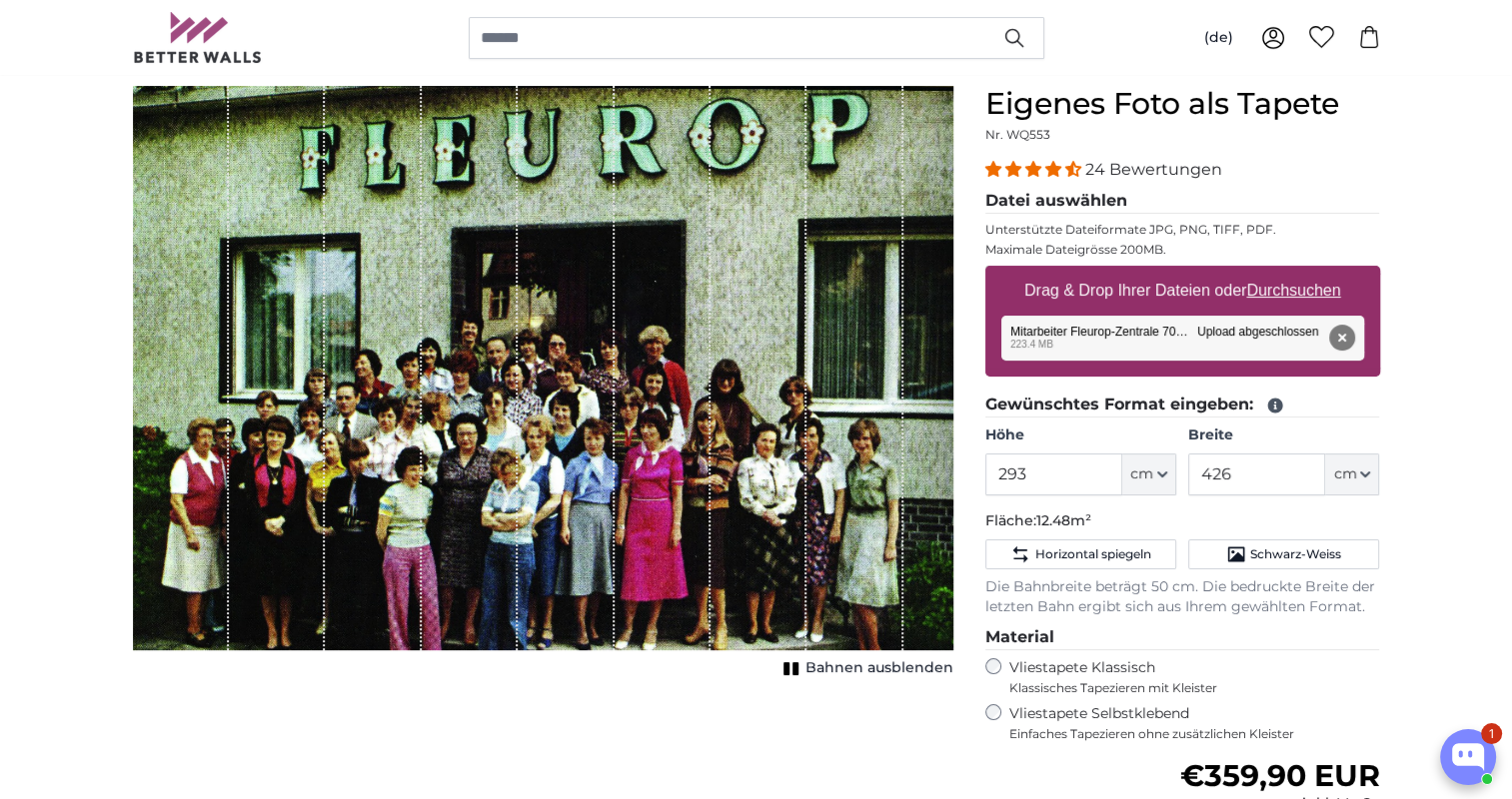 click at bounding box center [758, 368] 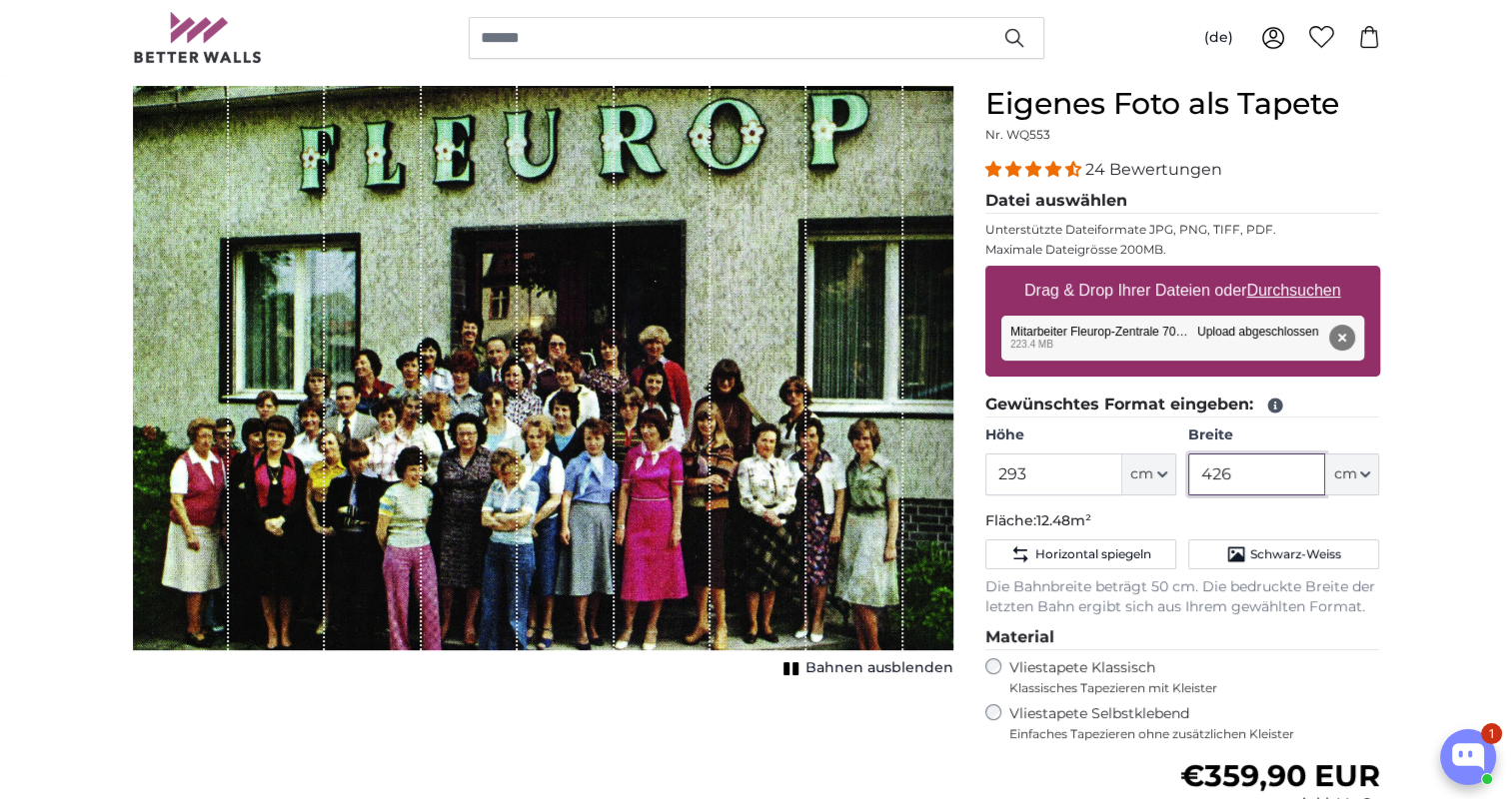 click on "426" at bounding box center (1256, 474) 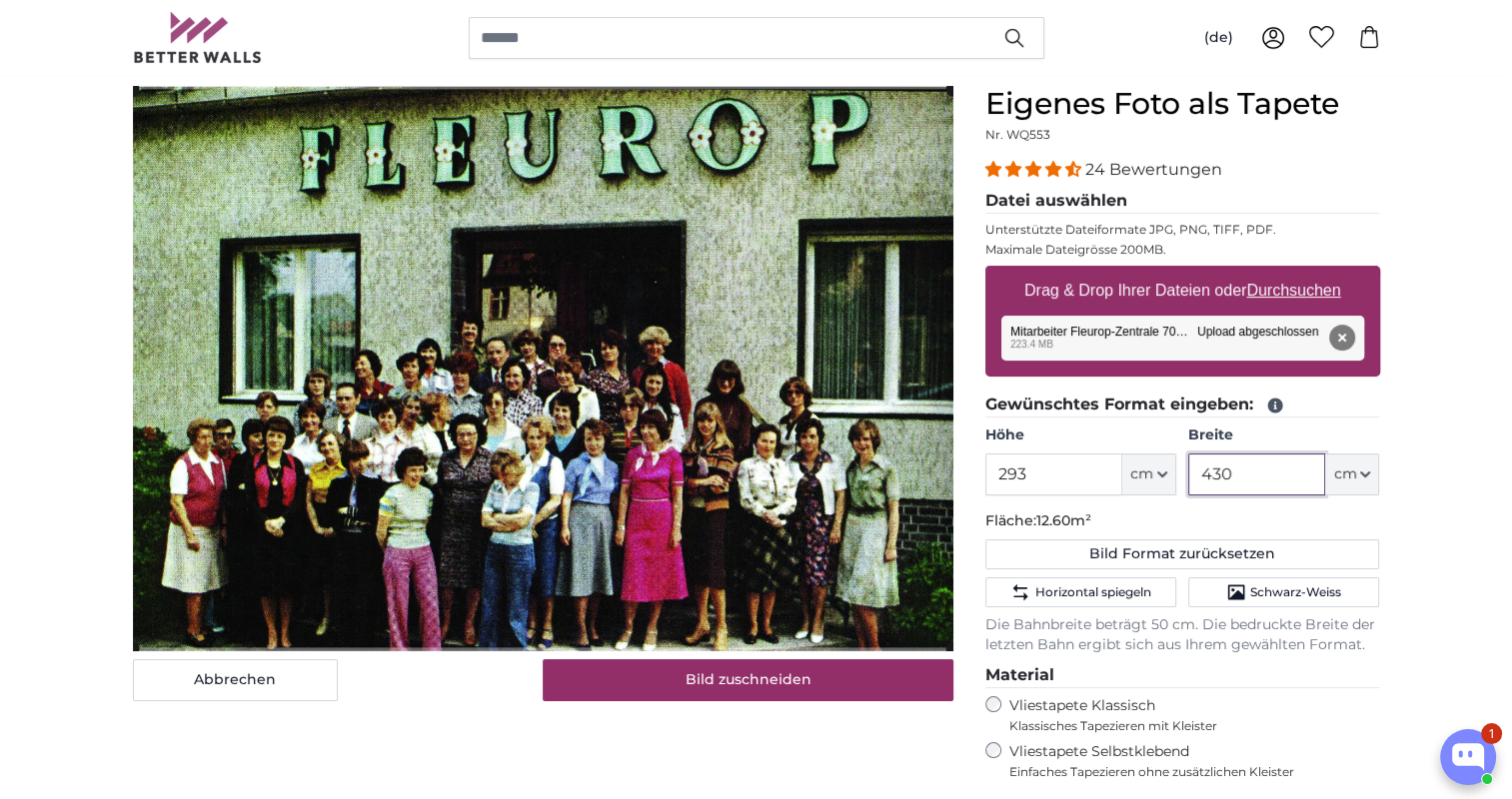 type on "430" 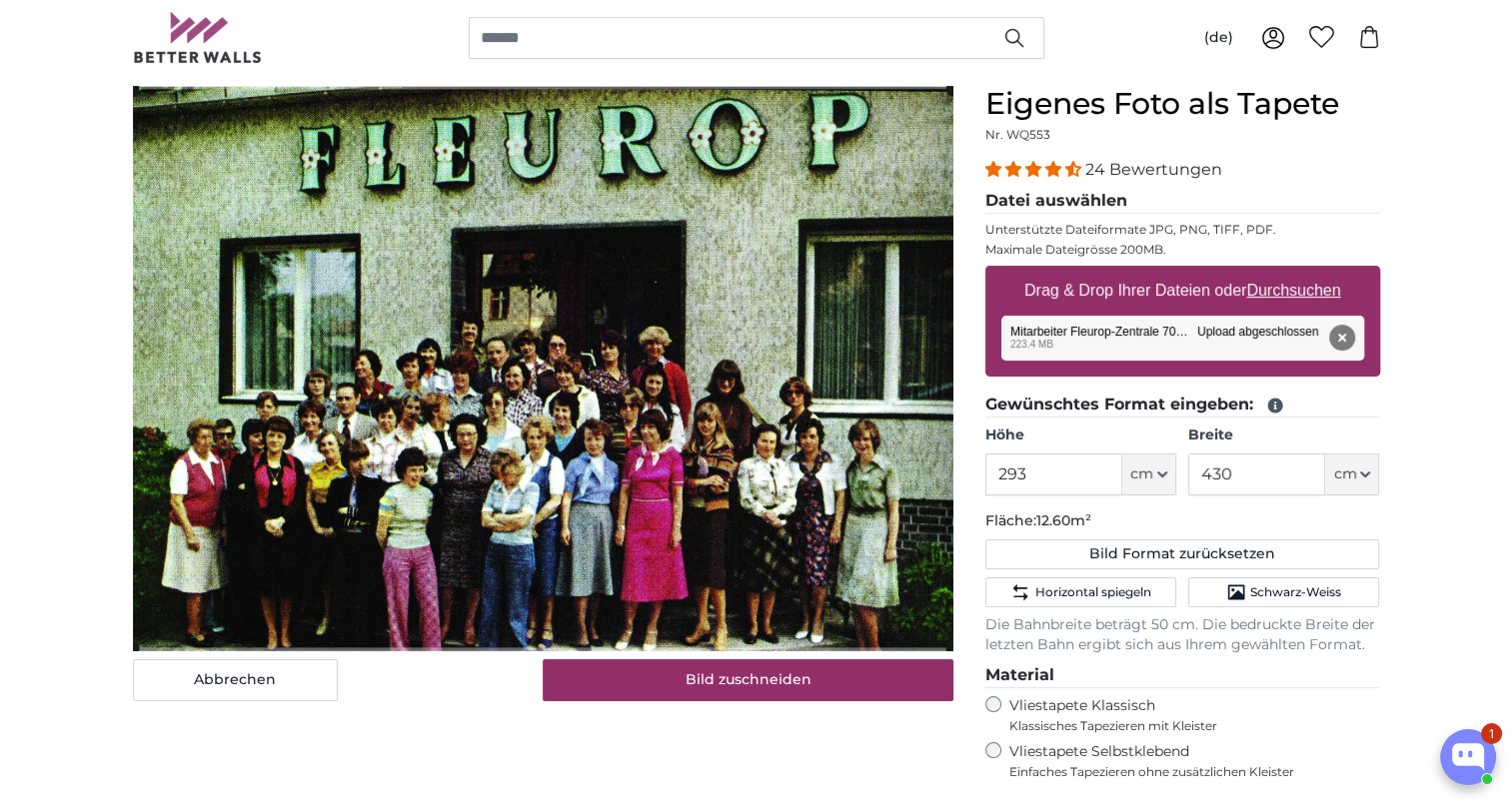 click on "Eigenes Bild als Fototapete
Eigenes Foto als Tapete
Eigenes Foto als Tapete
Abbrechen
Bild zuschneiden" at bounding box center [756, 2534] 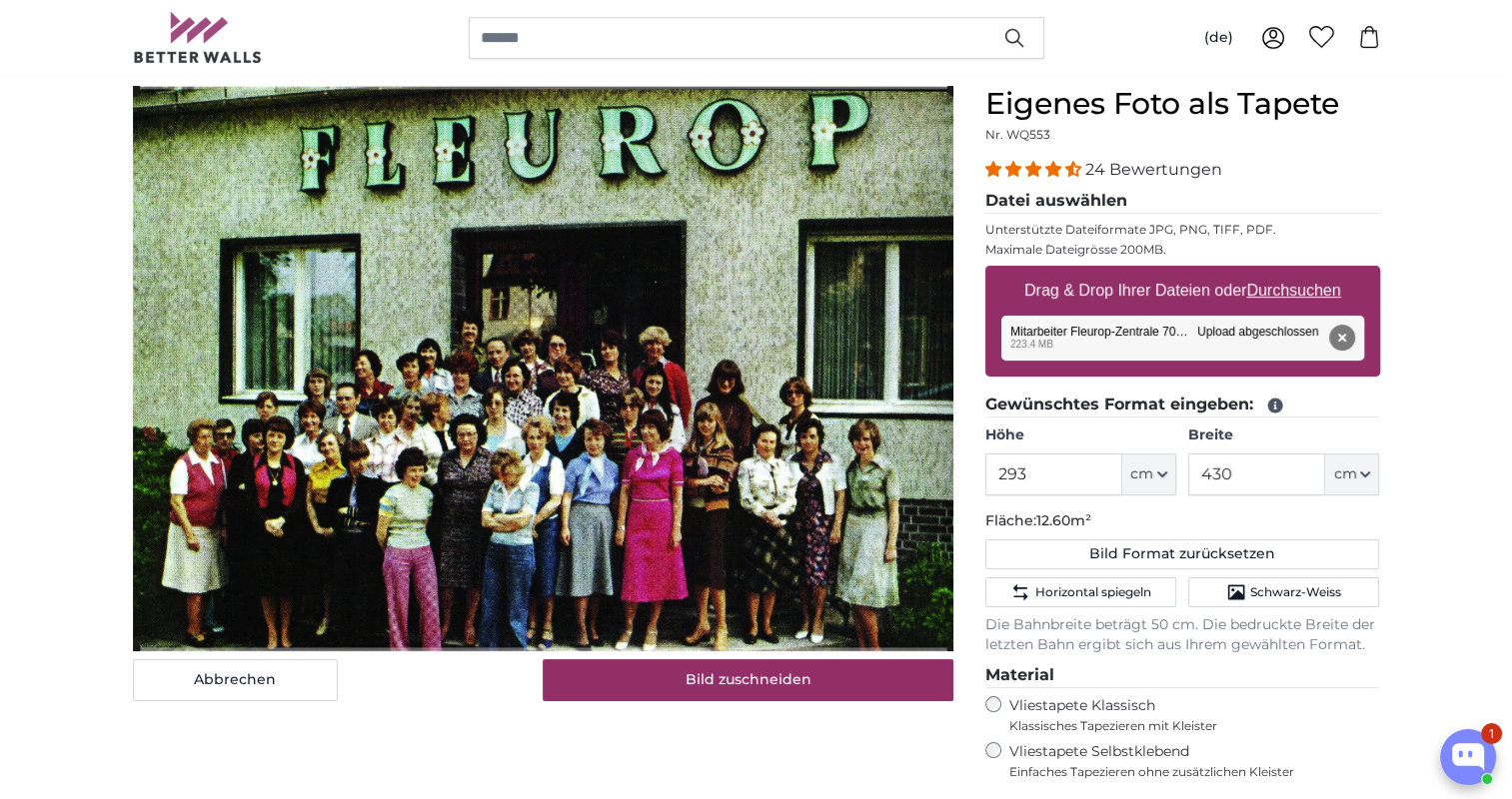 click on "Abbrechen
Bild zuschneiden
Bahnen ausblenden" at bounding box center [543, 604] 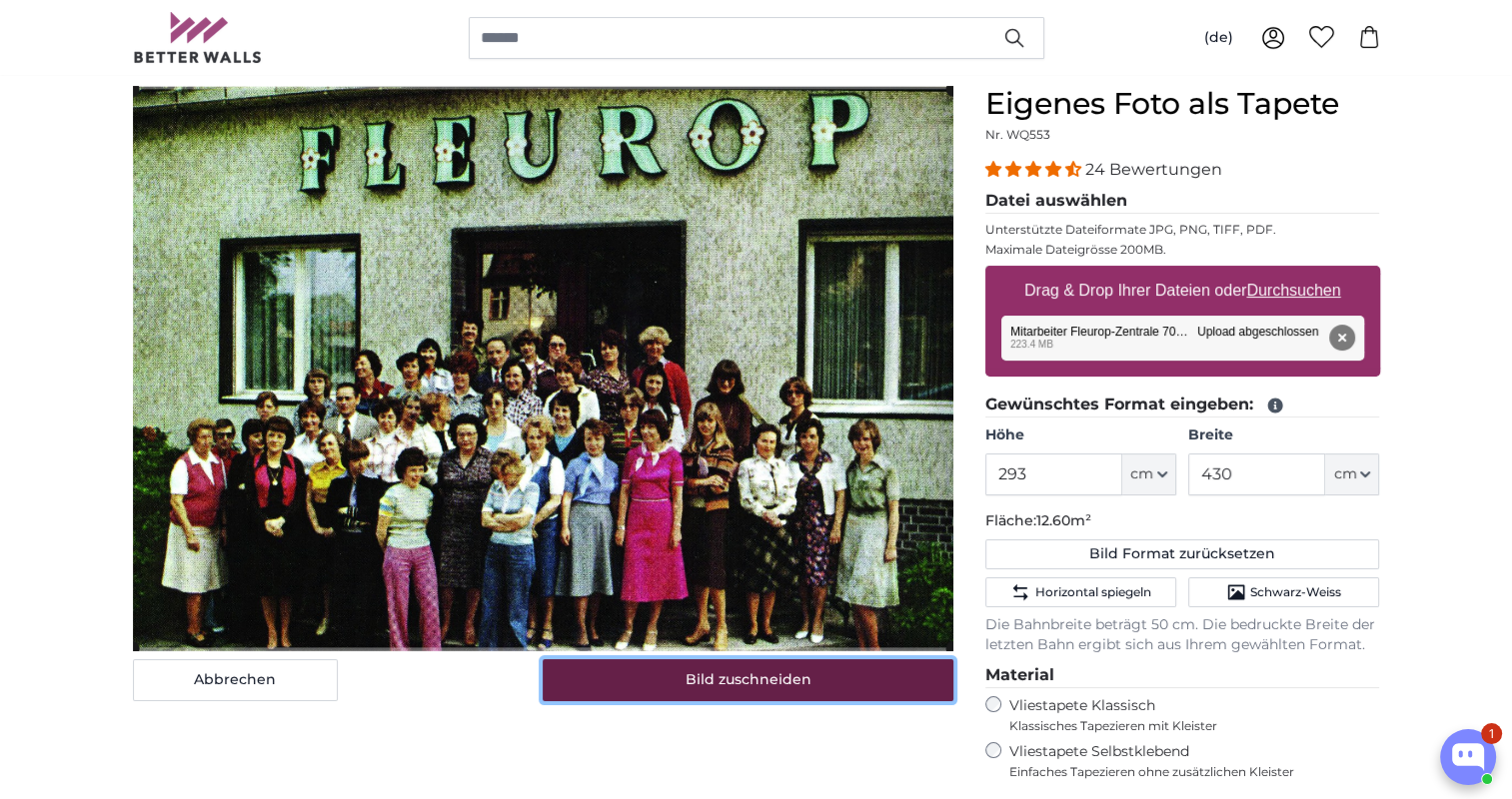 click on "Bild zuschneiden" at bounding box center [748, 680] 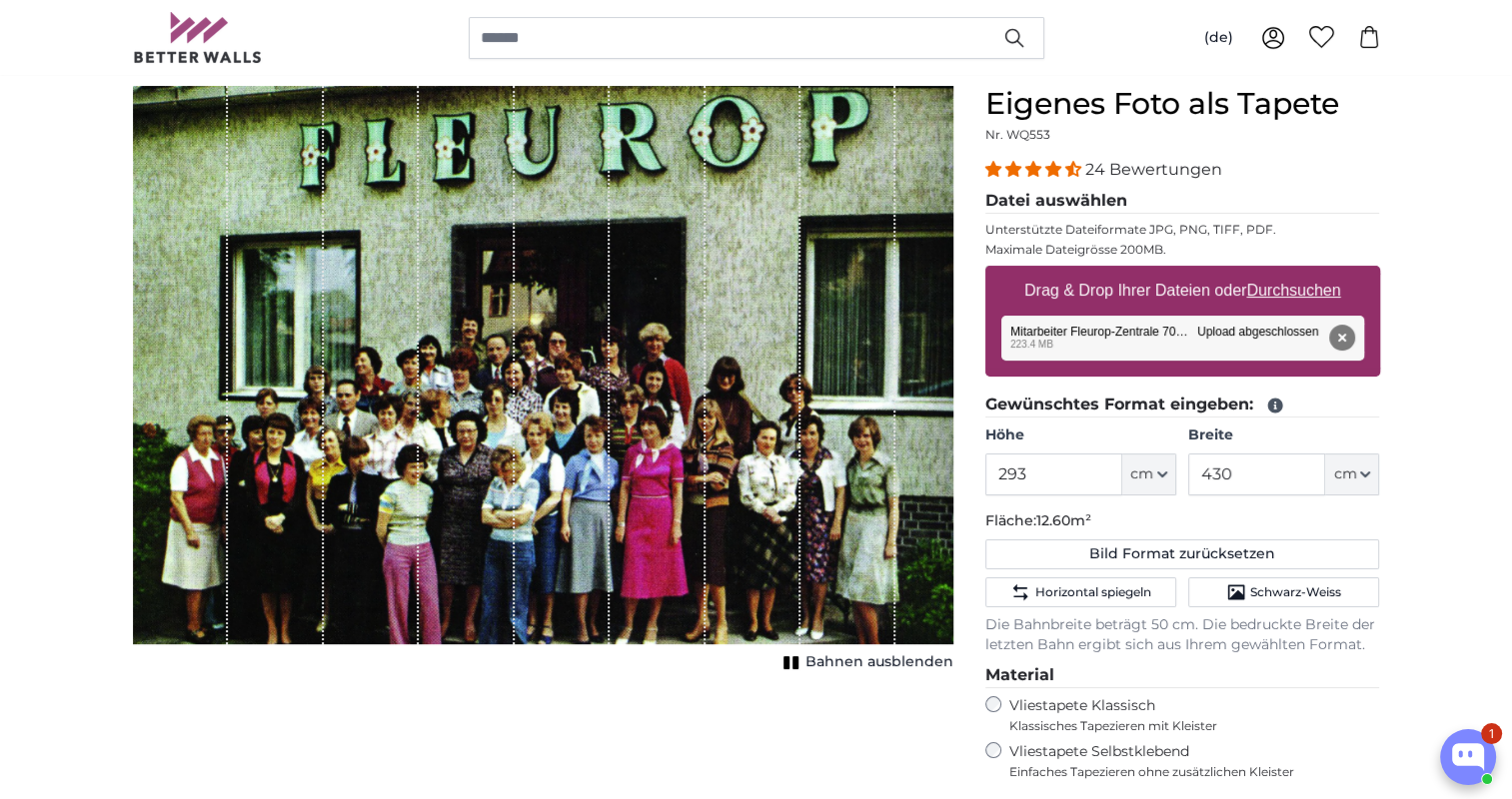 click on "Mitarbeiter [COMPANY_NAME] [DECADE]_[MODIFIER].jpg edit [NUMBER] MB Upload abgeschlossen Klicken Sie um den Vorgang rückgängig zu machen" at bounding box center [1182, 338] 